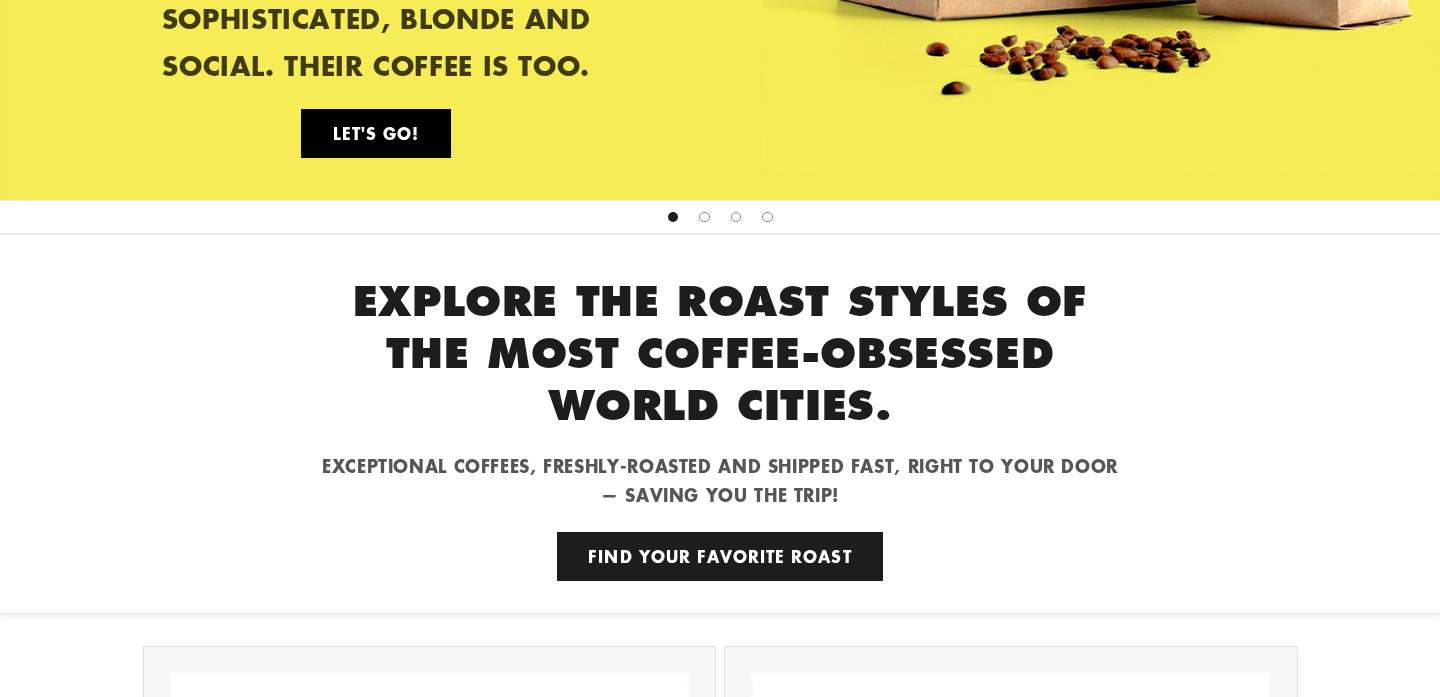 scroll, scrollTop: 889, scrollLeft: 0, axis: vertical 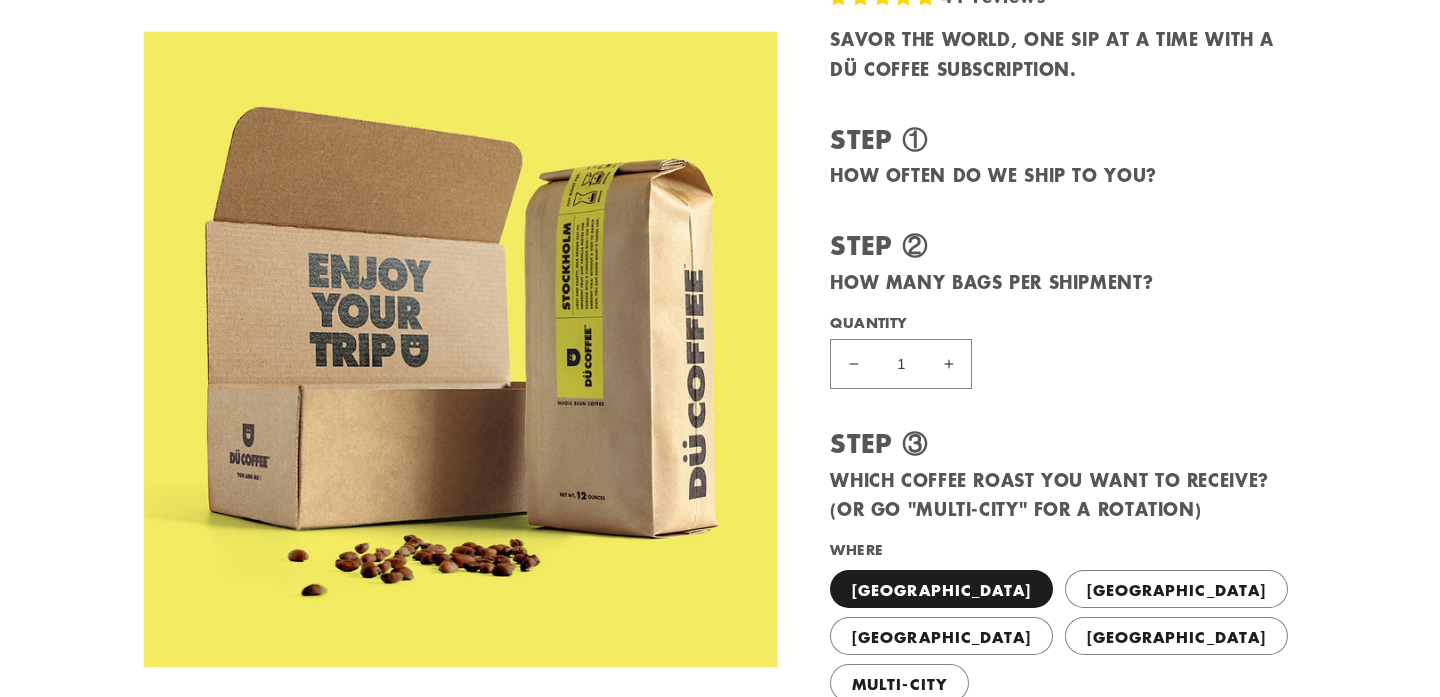 click on "Increase quantity for PLAN YOUR TRIP" at bounding box center [948, 363] 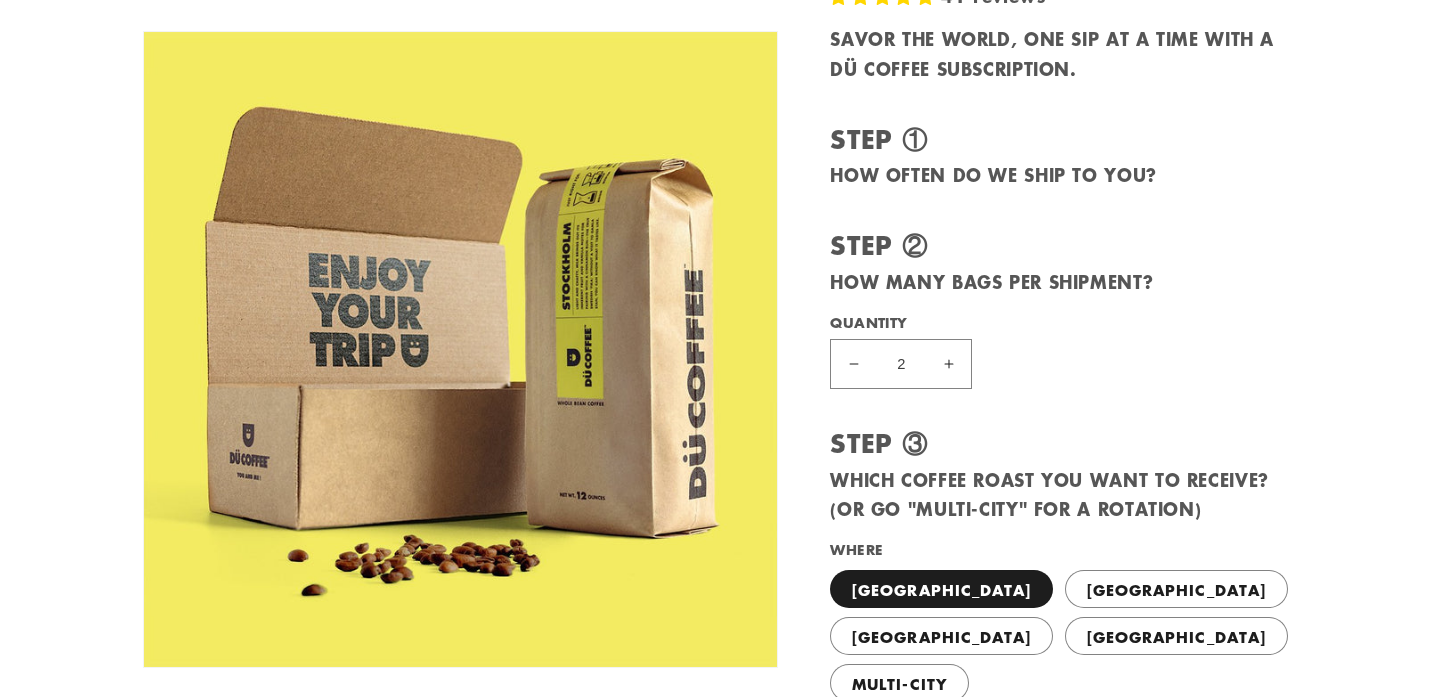 click on "Increase quantity for PLAN YOUR TRIP" at bounding box center (948, 363) 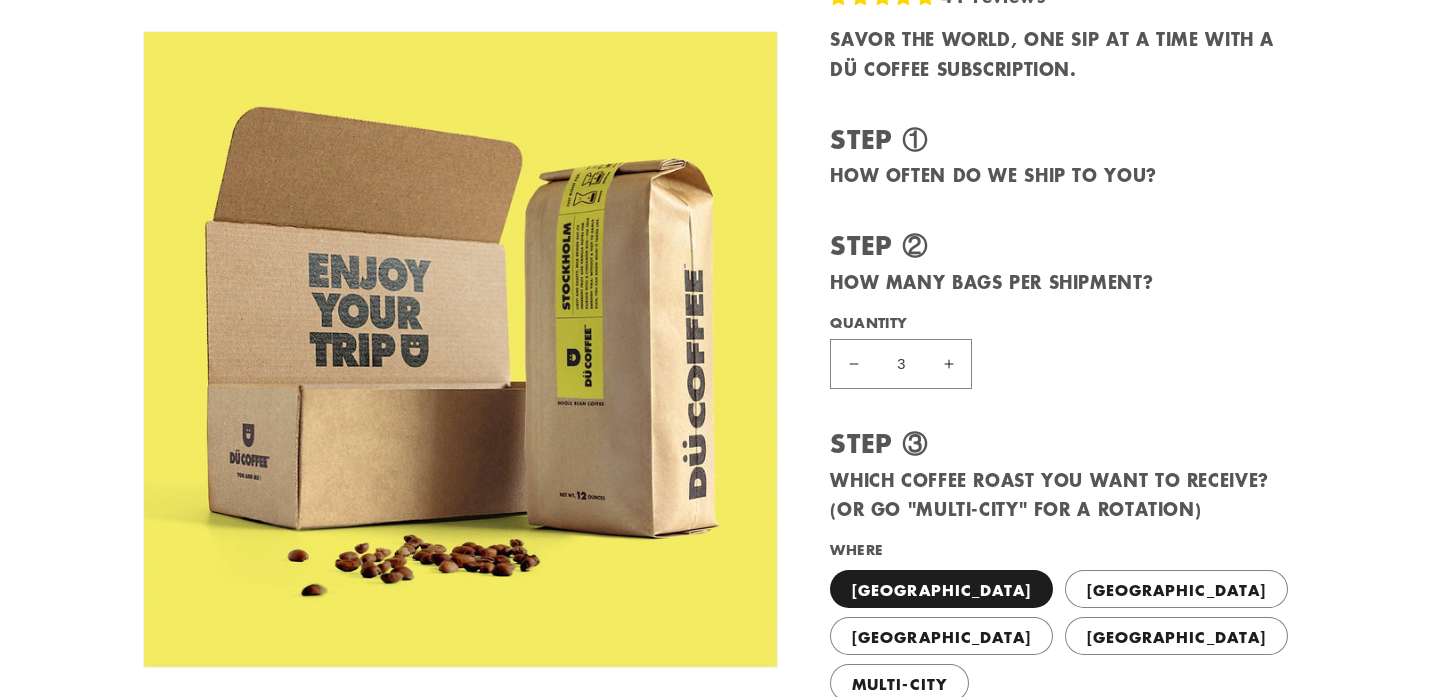 click on "Increase quantity for PLAN YOUR TRIP" at bounding box center (948, 363) 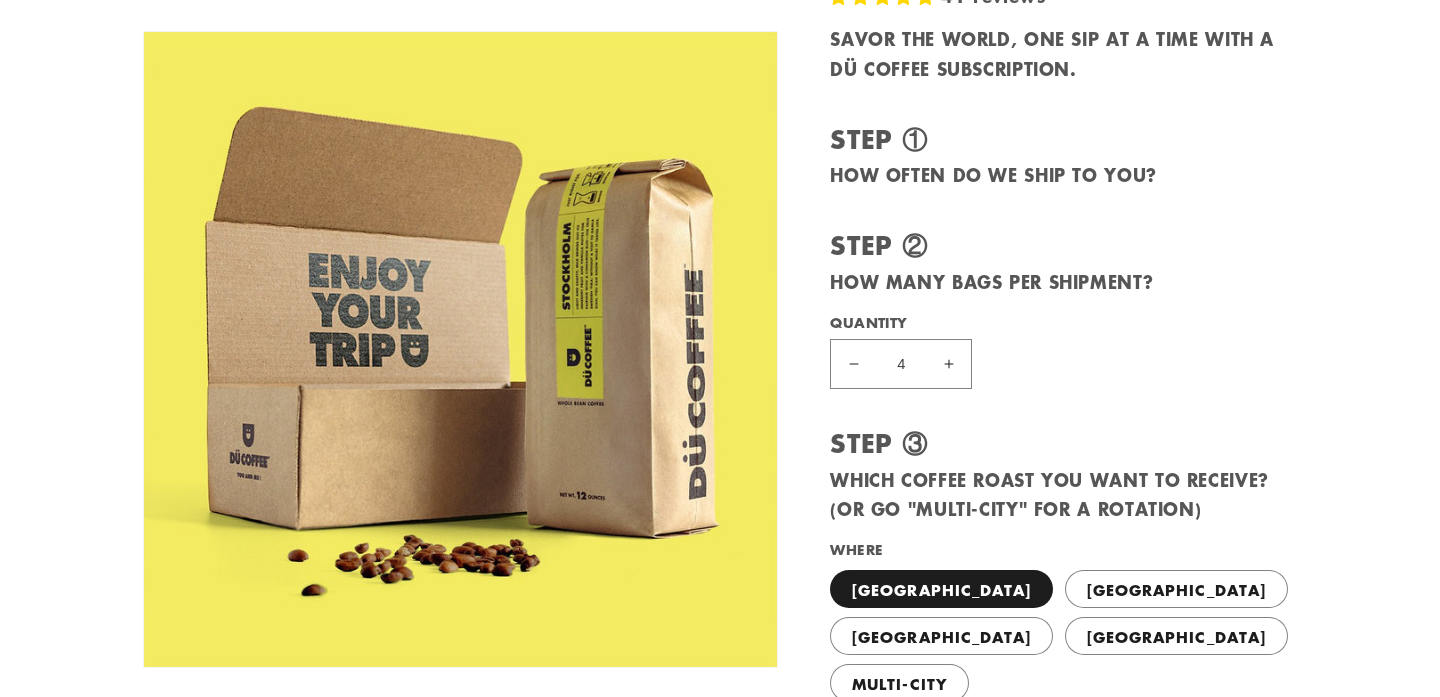 click on "Increase quantity for PLAN YOUR TRIP" at bounding box center (948, 363) 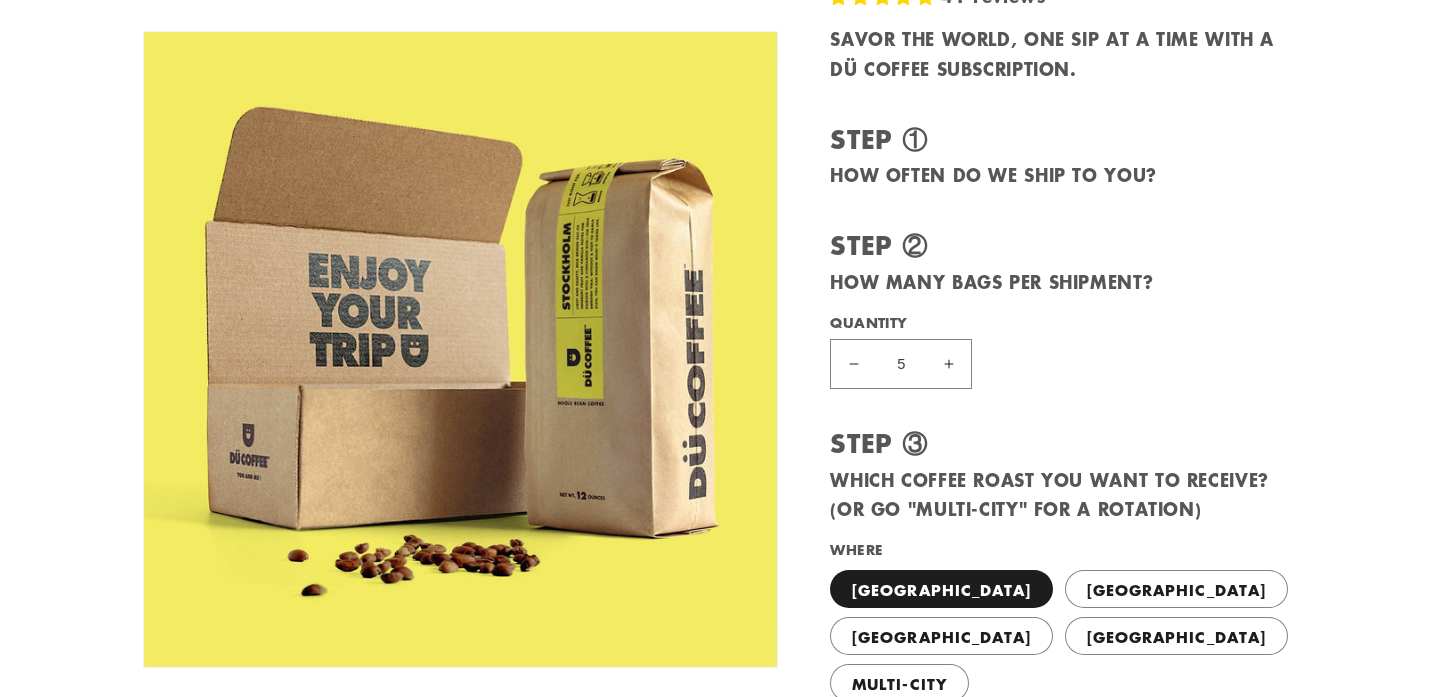 click on "Increase quantity for PLAN YOUR TRIP" at bounding box center (948, 363) 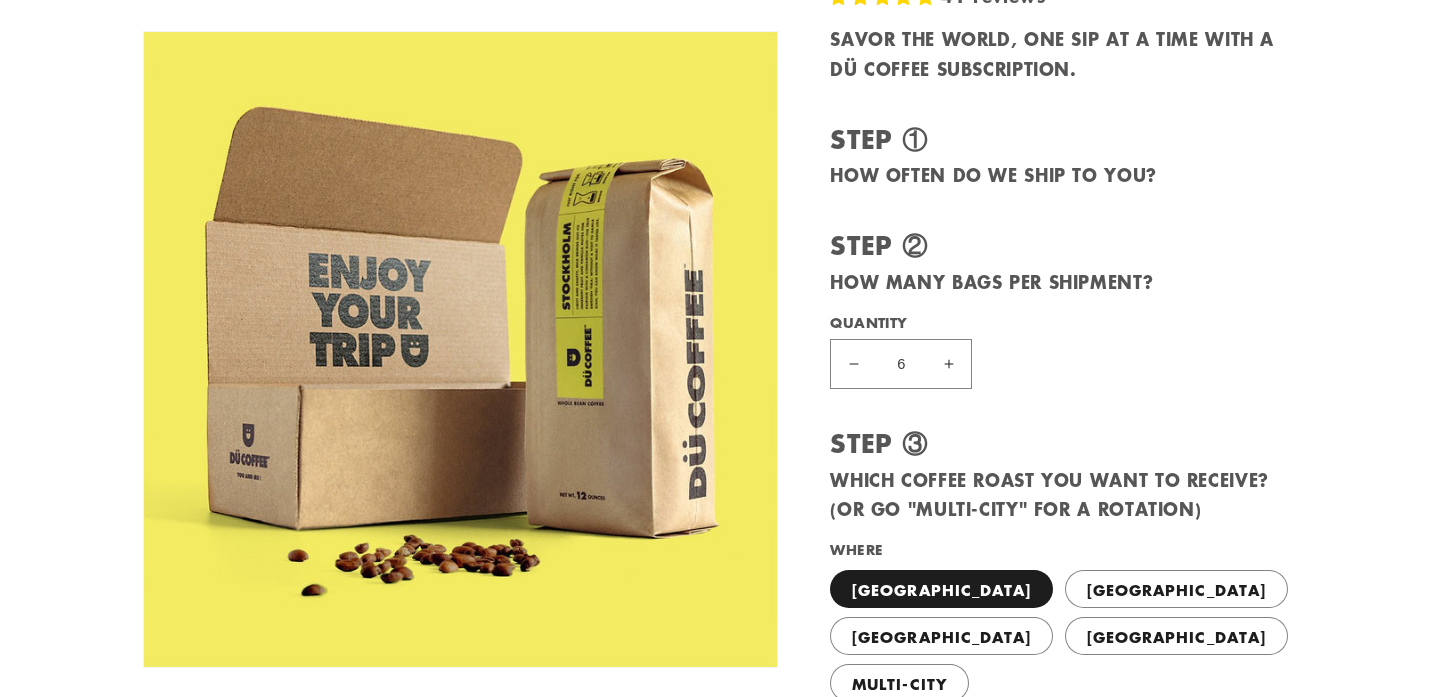 click on "Increase quantity for PLAN YOUR TRIP" at bounding box center [948, 363] 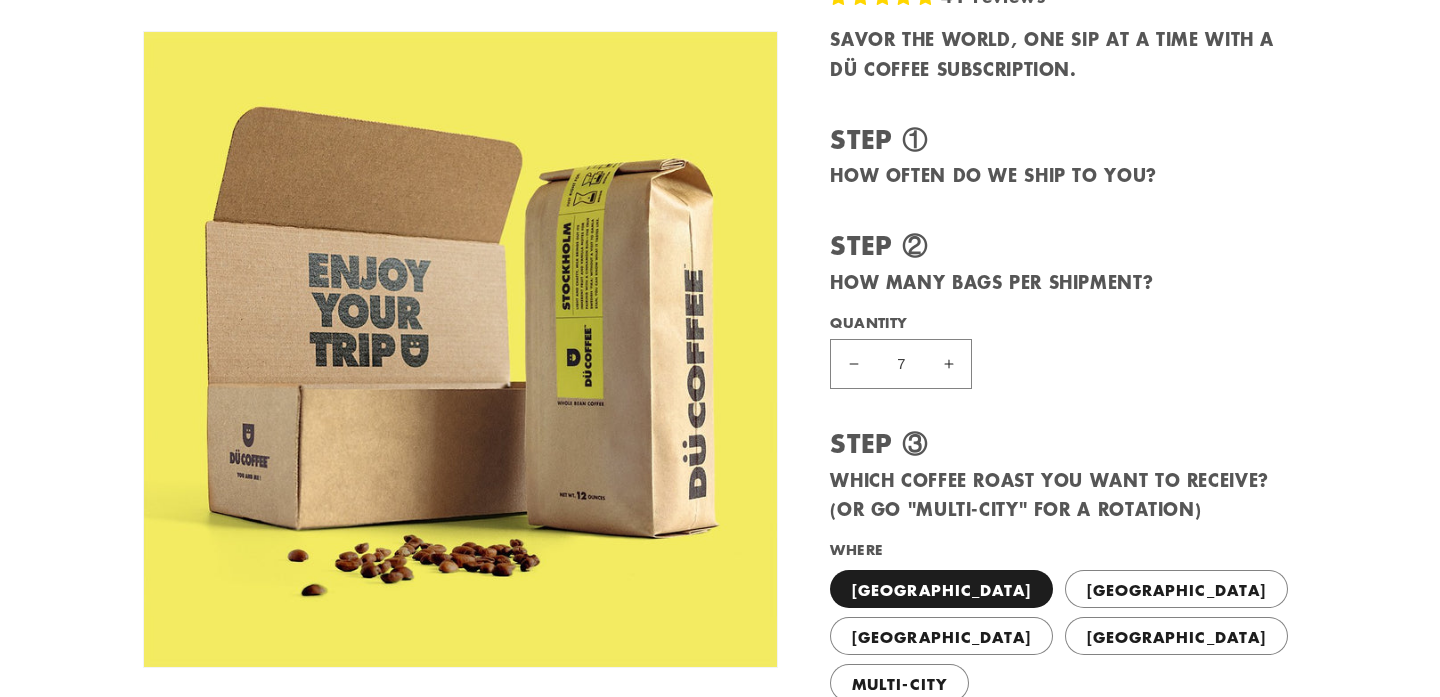 click on "Increase quantity for PLAN YOUR TRIP" at bounding box center (948, 363) 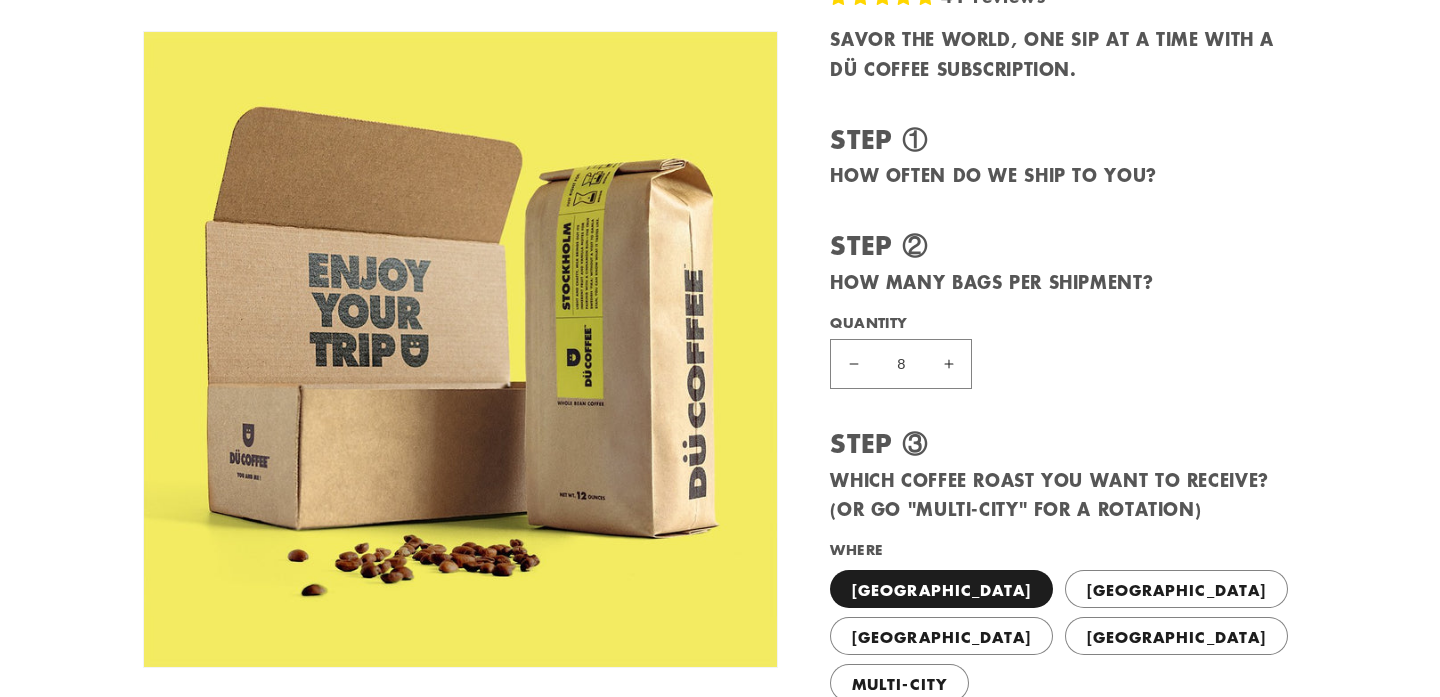 click on "Increase quantity for PLAN YOUR TRIP" at bounding box center [948, 363] 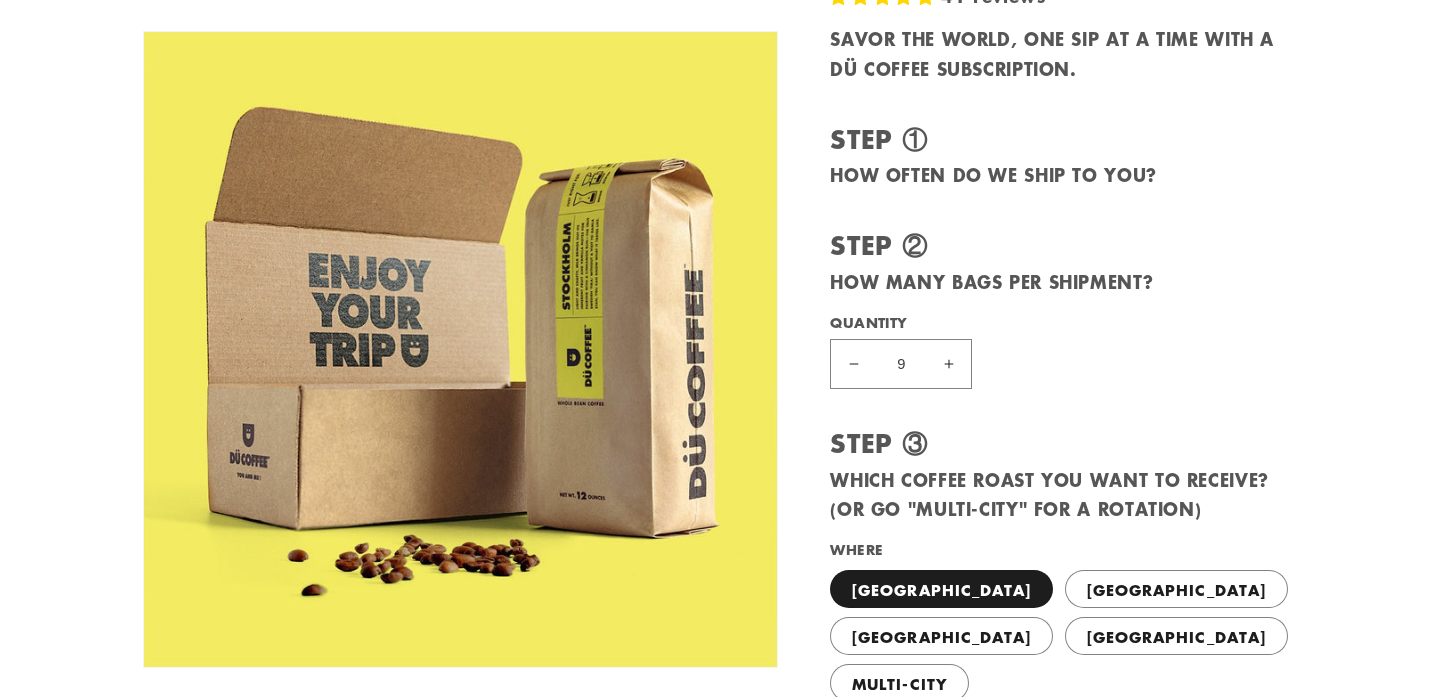 click on "Increase quantity for PLAN YOUR TRIP" at bounding box center [948, 363] 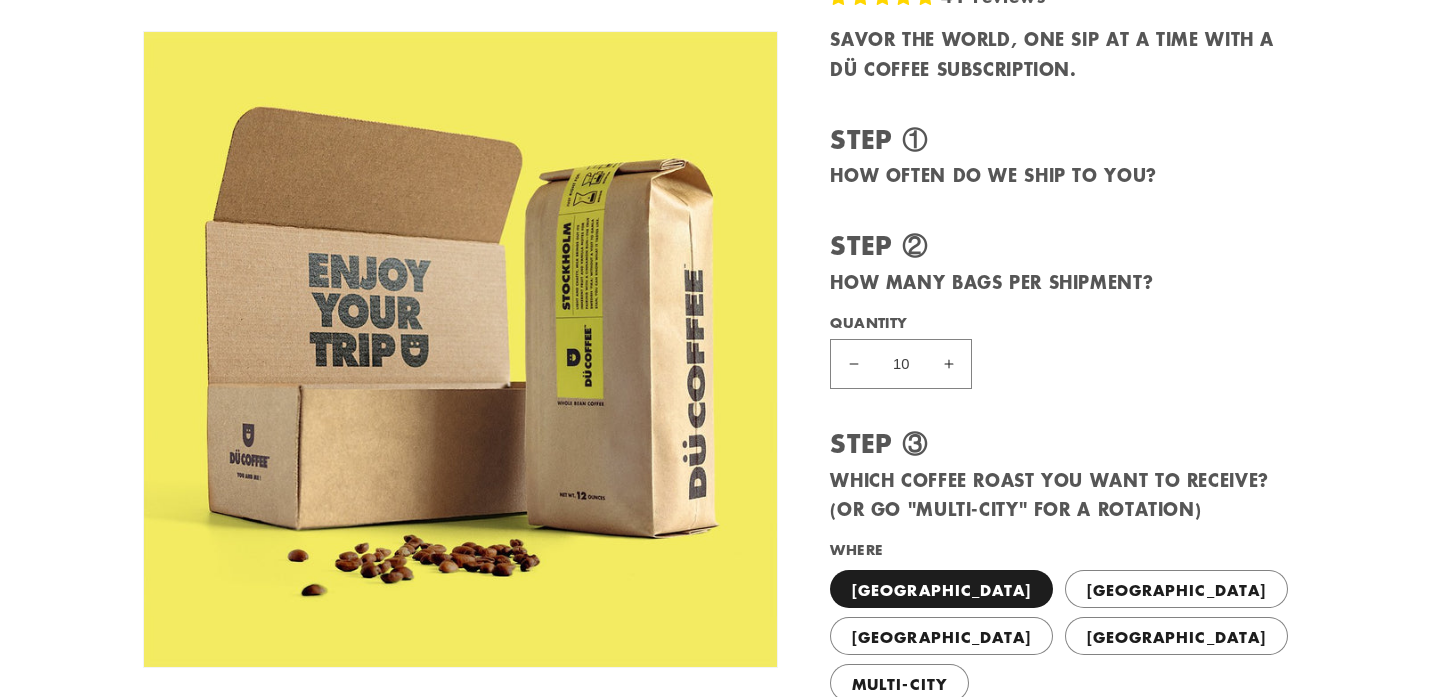 click on "Increase quantity for PLAN YOUR TRIP" at bounding box center (948, 363) 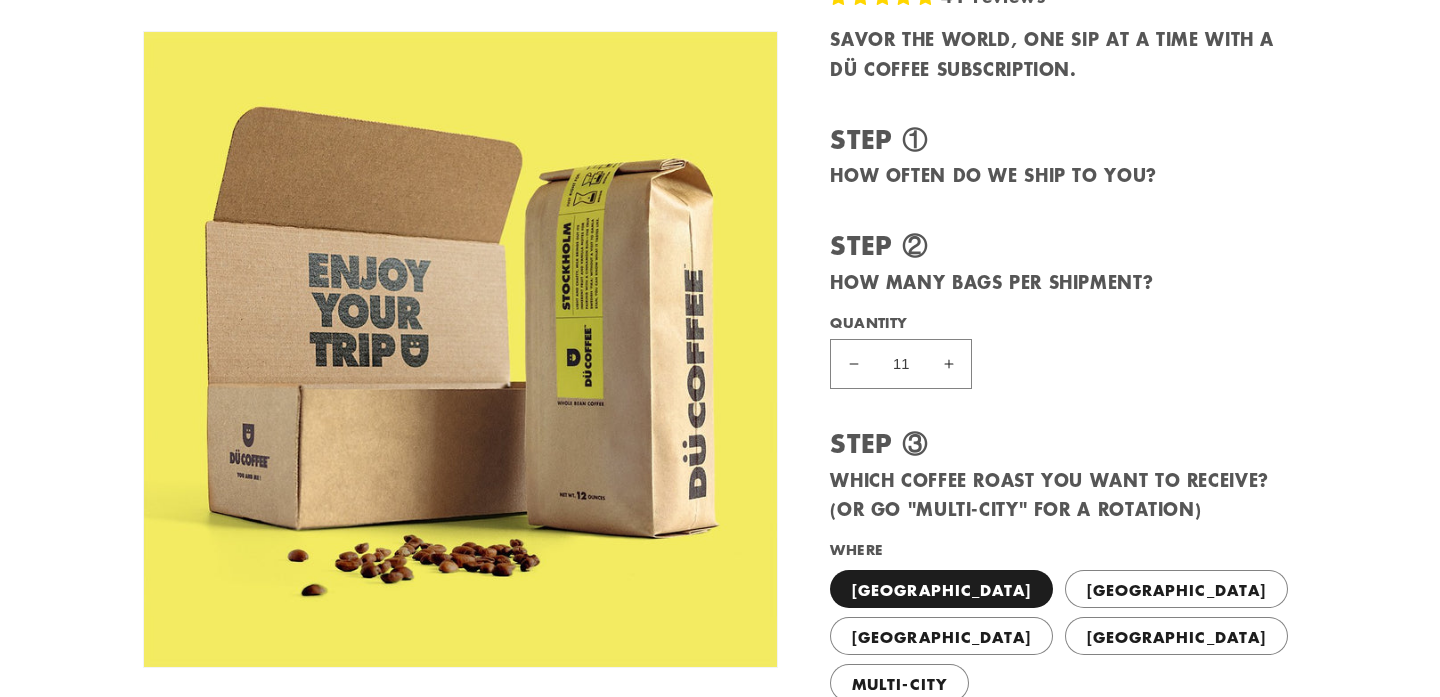 click on "Increase quantity for PLAN YOUR TRIP" at bounding box center (948, 363) 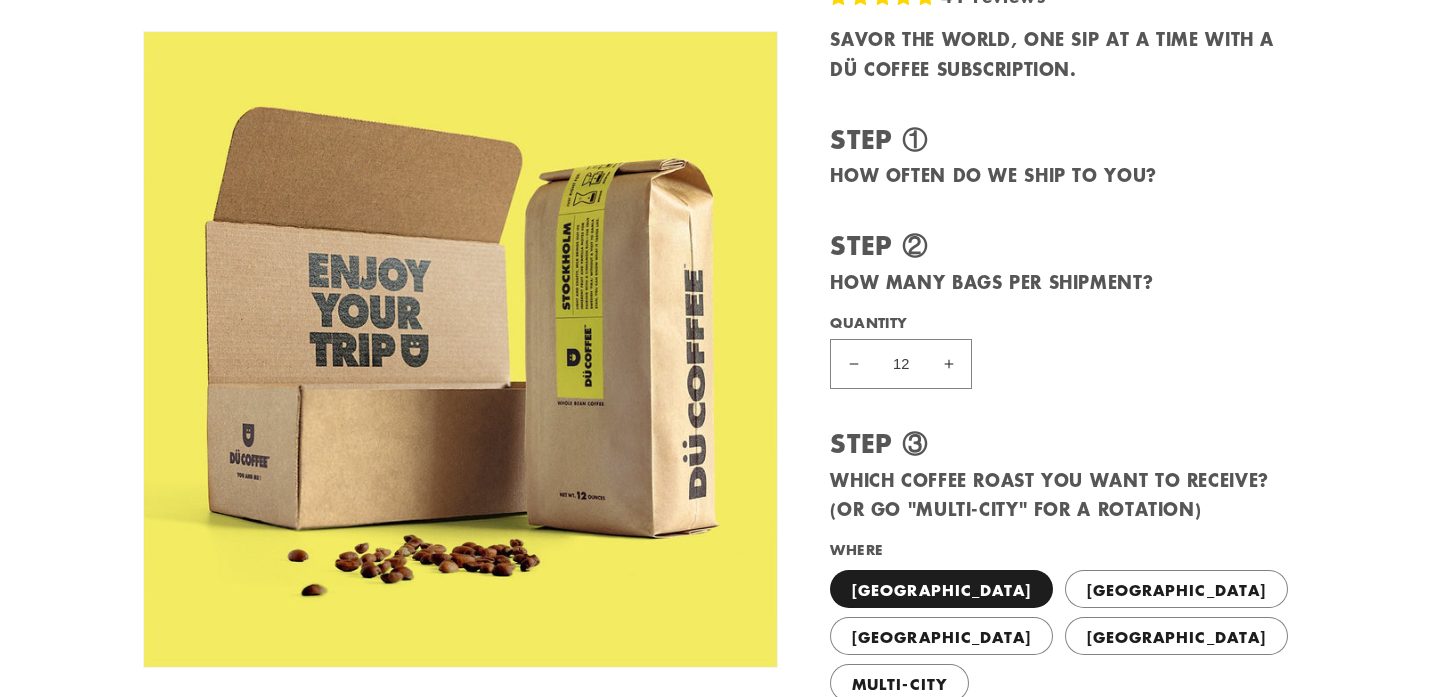 click on "Increase quantity for PLAN YOUR TRIP" at bounding box center [948, 363] 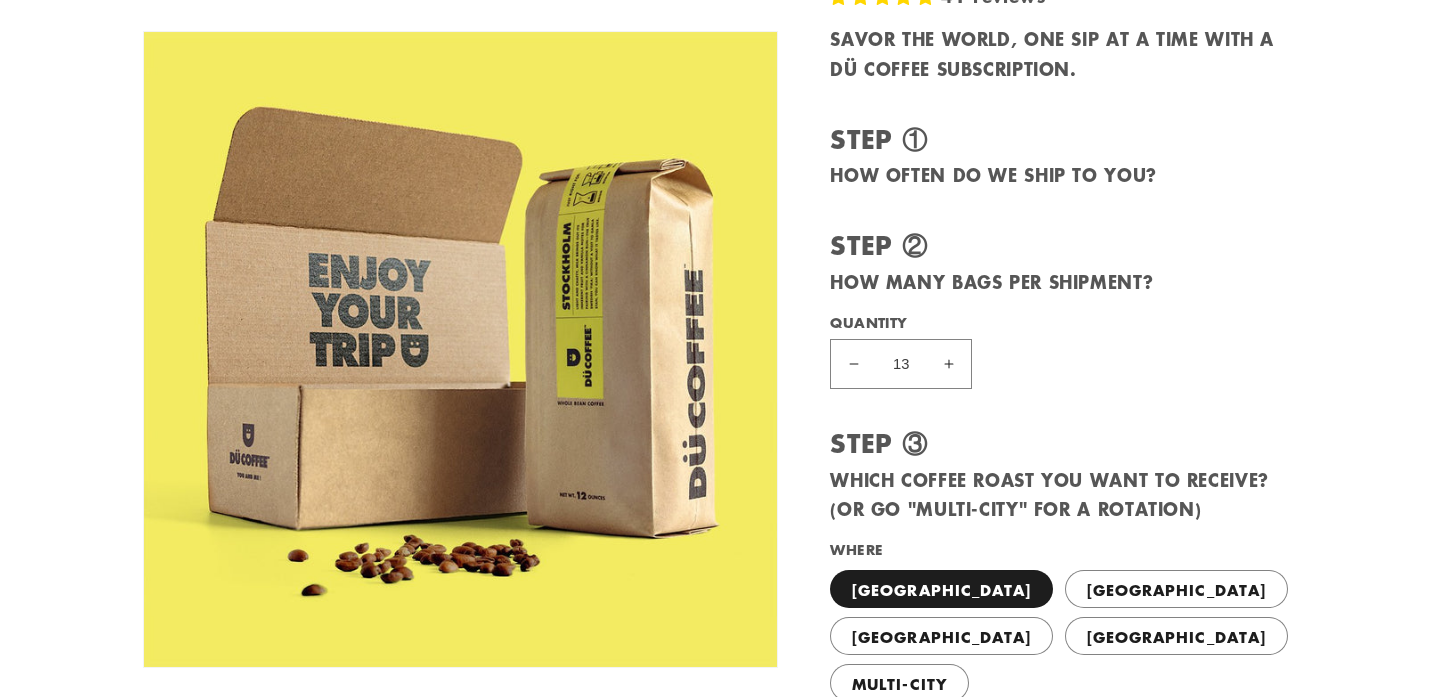 click on "Increase quantity for PLAN YOUR TRIP" at bounding box center [948, 363] 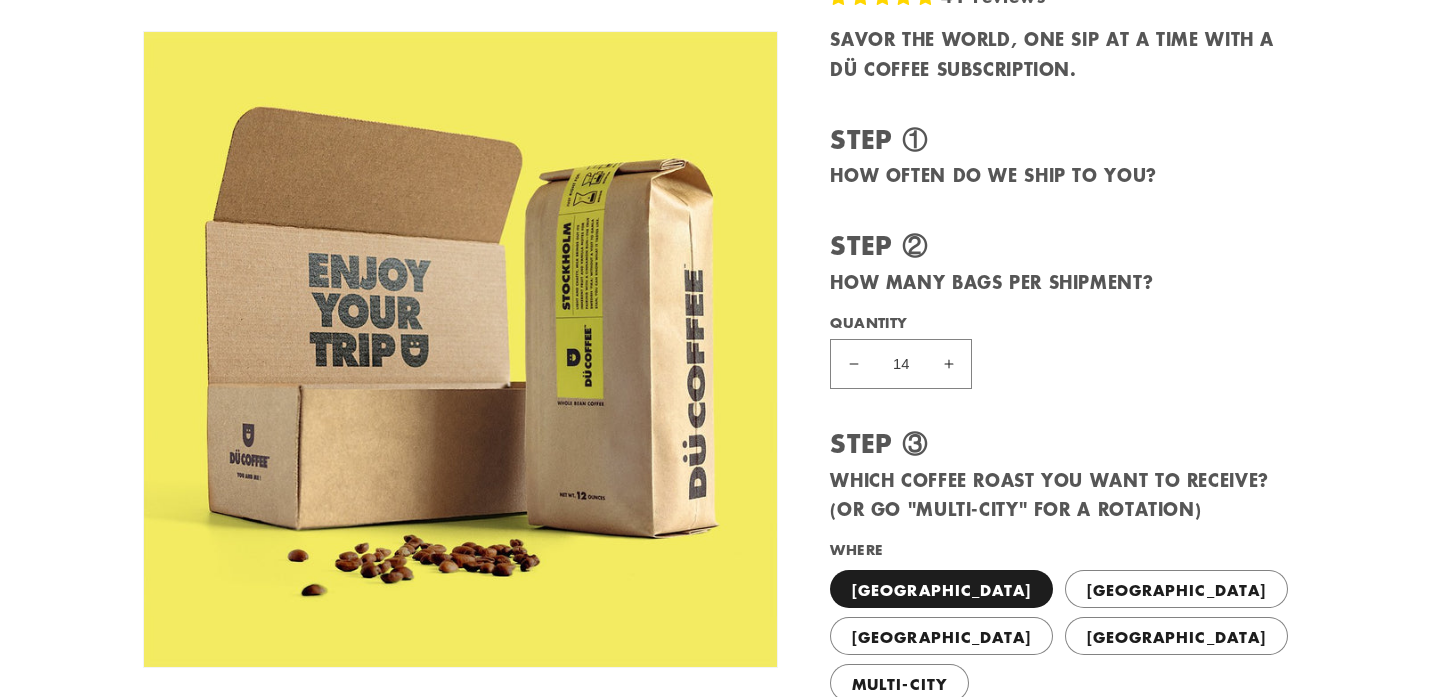 click on "Increase quantity for PLAN YOUR TRIP" at bounding box center [948, 363] 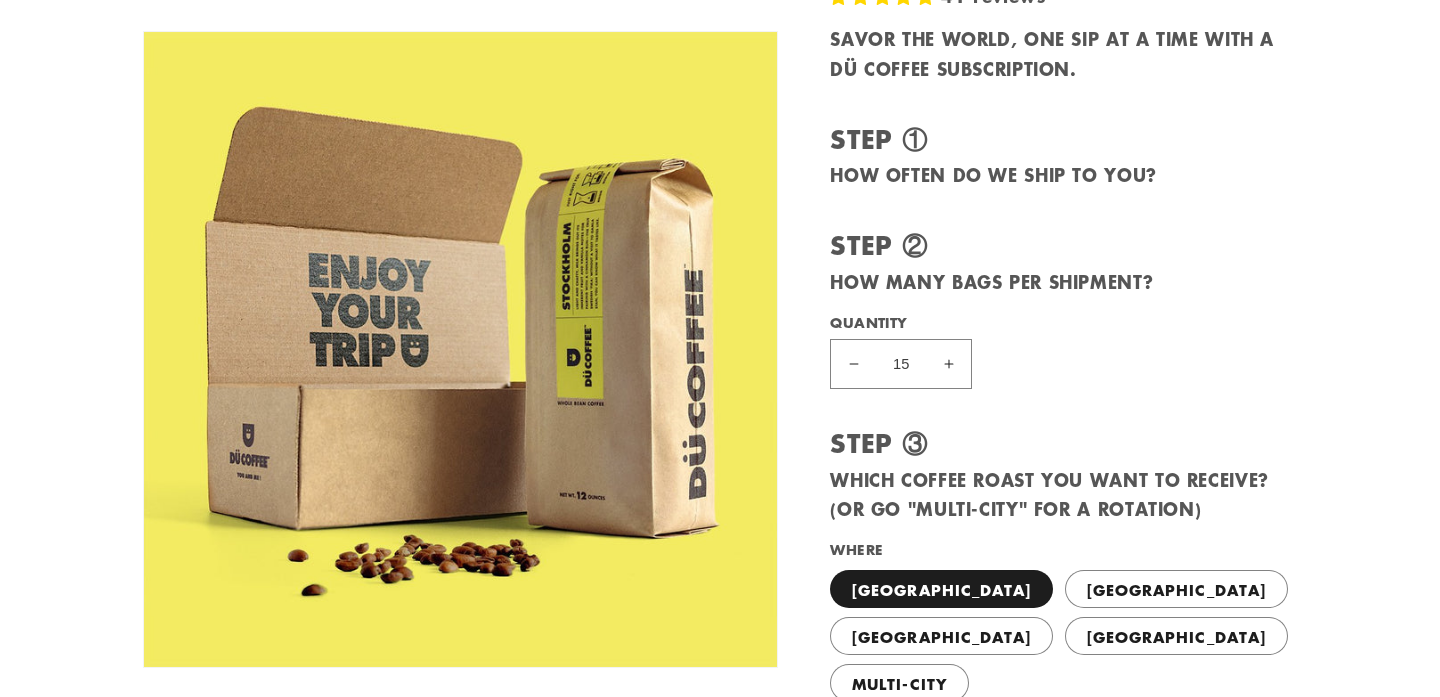 click on "Increase quantity for PLAN YOUR TRIP" at bounding box center (948, 363) 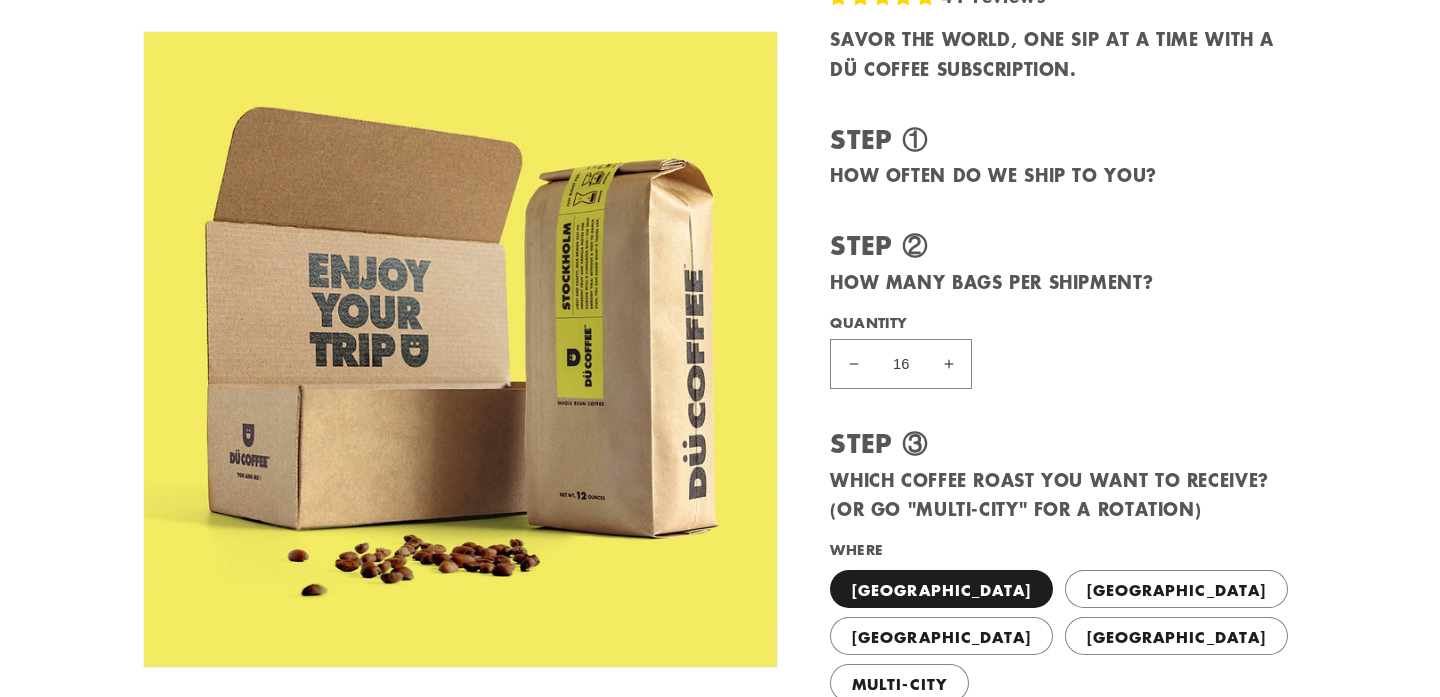click on "Increase quantity for PLAN YOUR TRIP" at bounding box center [948, 363] 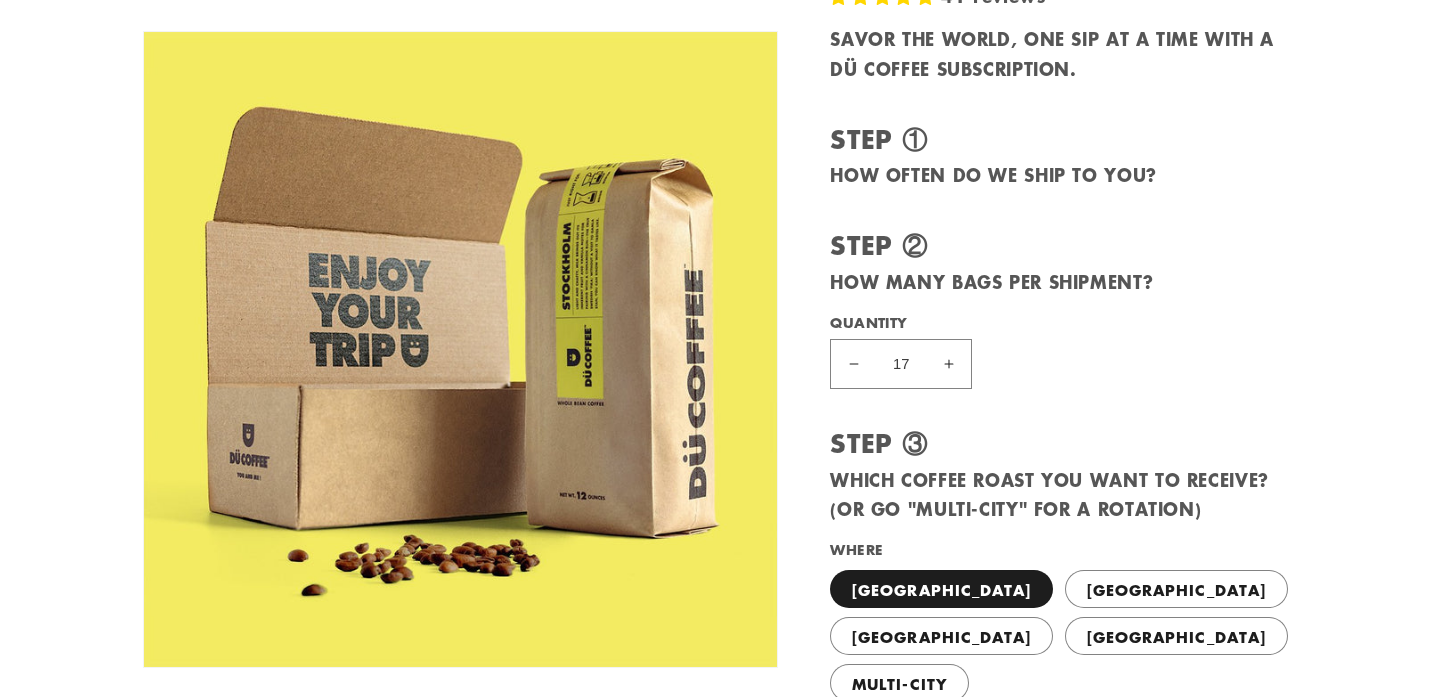 click on "Increase quantity for PLAN YOUR TRIP" at bounding box center [948, 363] 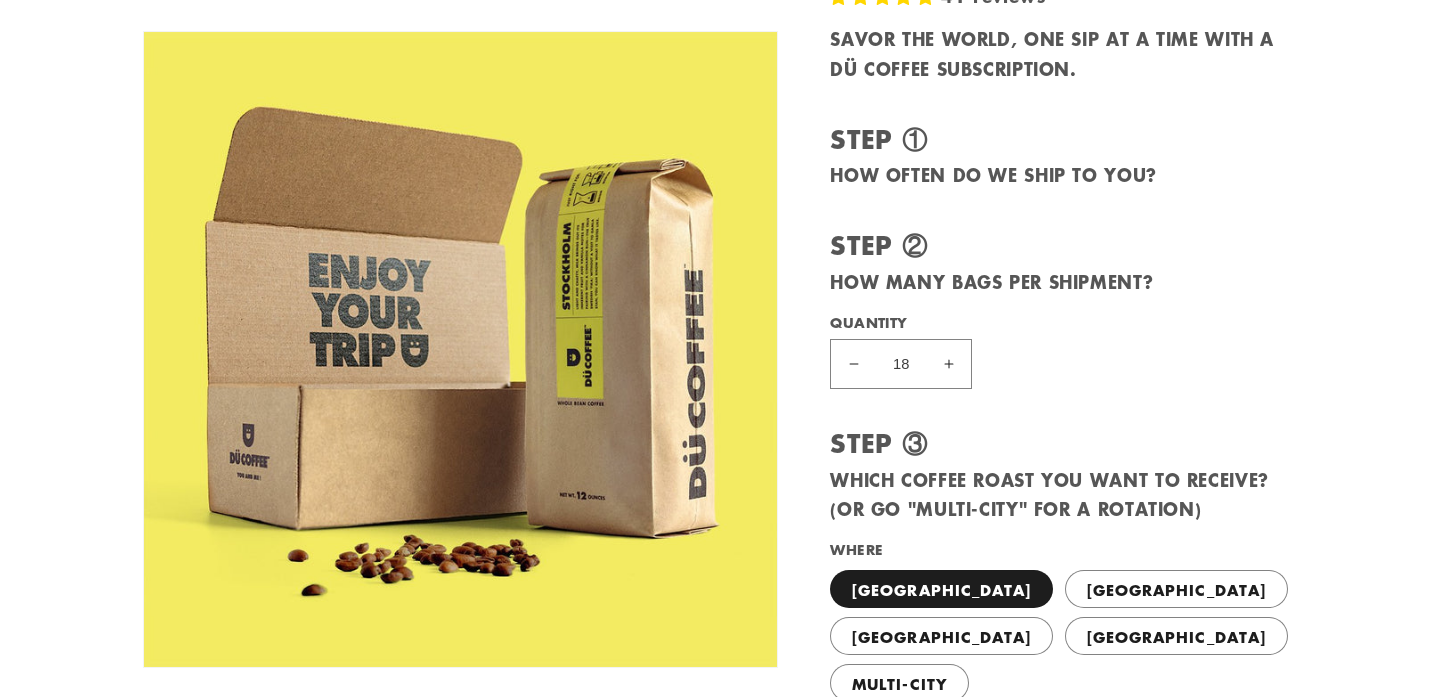 click on "Increase quantity for PLAN YOUR TRIP" at bounding box center (948, 363) 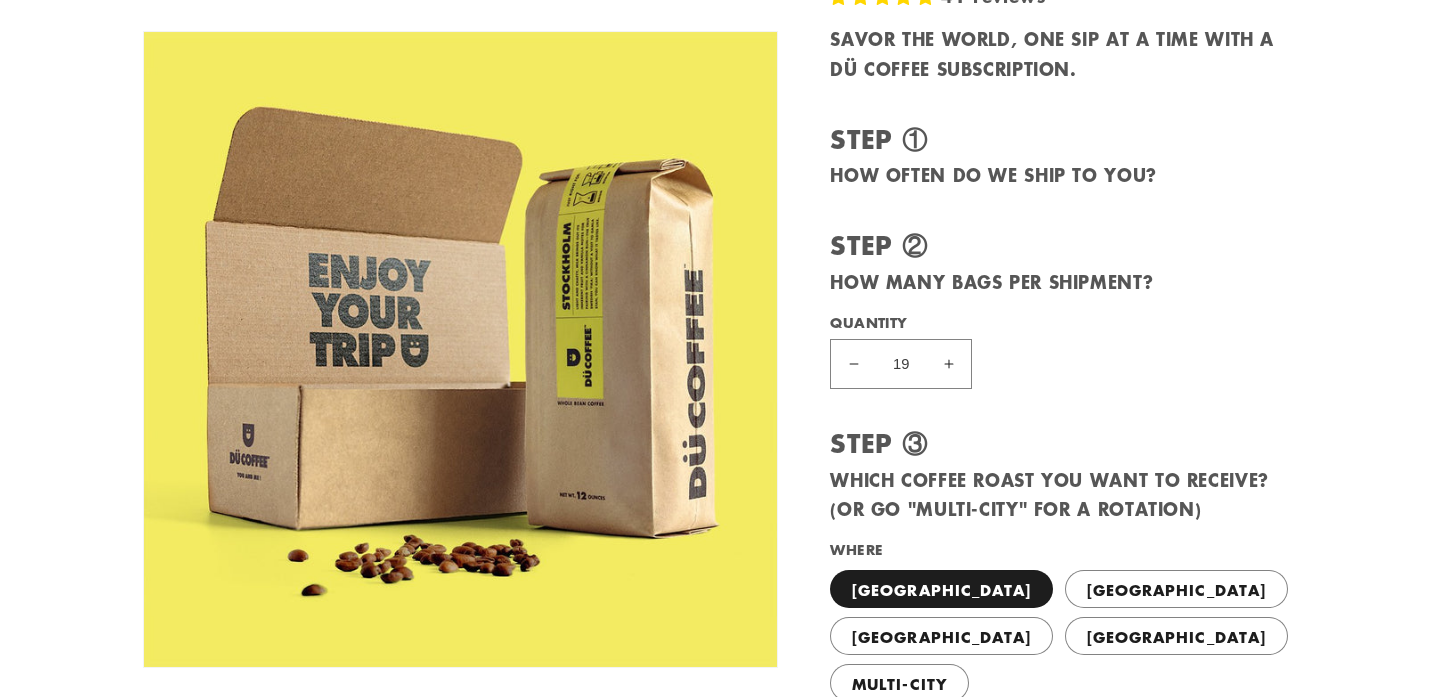 click on "Increase quantity for PLAN YOUR TRIP" at bounding box center [948, 363] 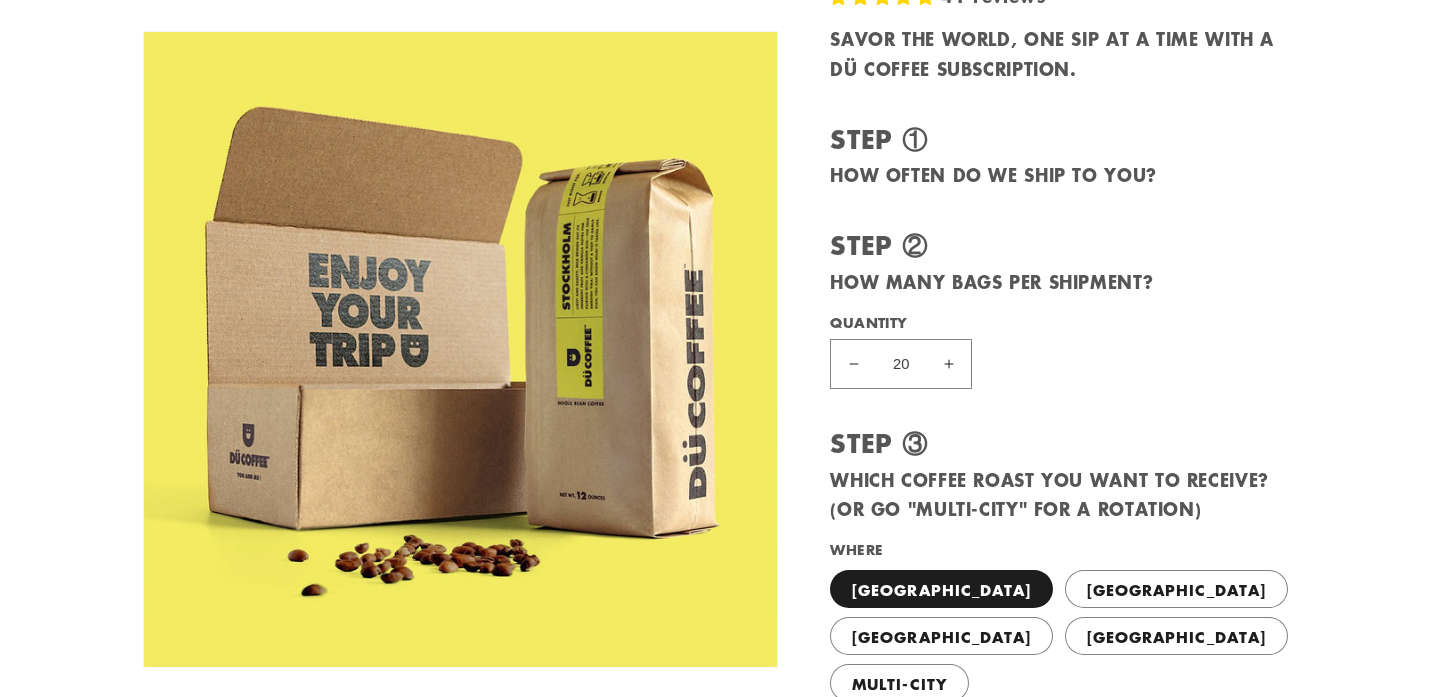 click on "Increase quantity for PLAN YOUR TRIP" at bounding box center [948, 363] 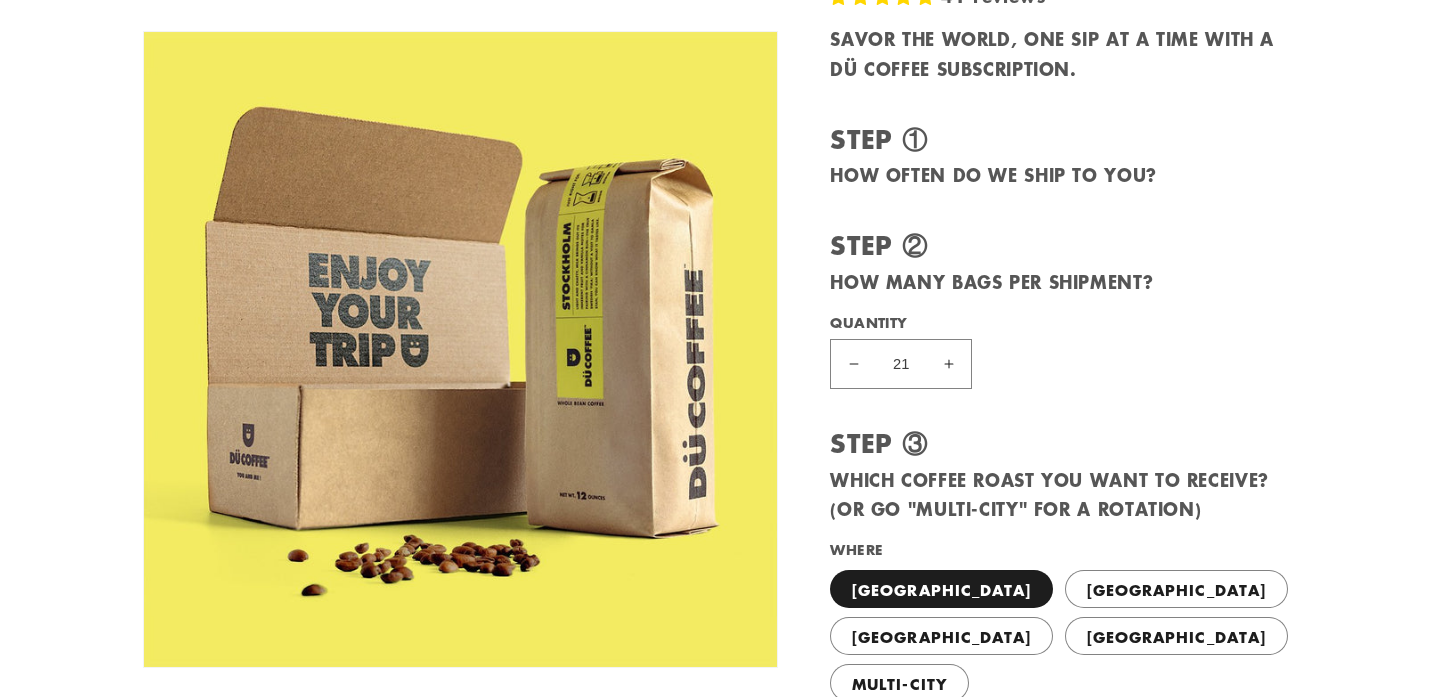 click on "Increase quantity for PLAN YOUR TRIP" at bounding box center (948, 363) 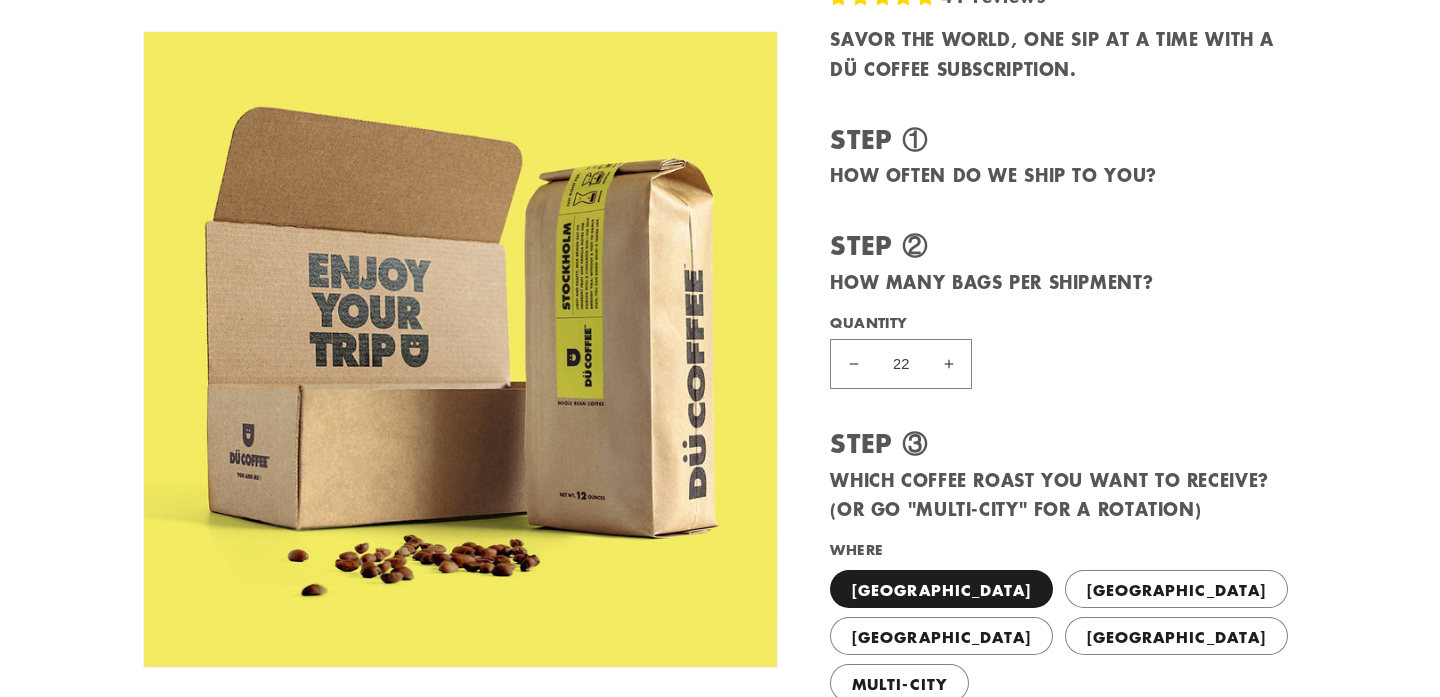 click on "Decrease quantity for PLAN YOUR TRIP" at bounding box center (853, 363) 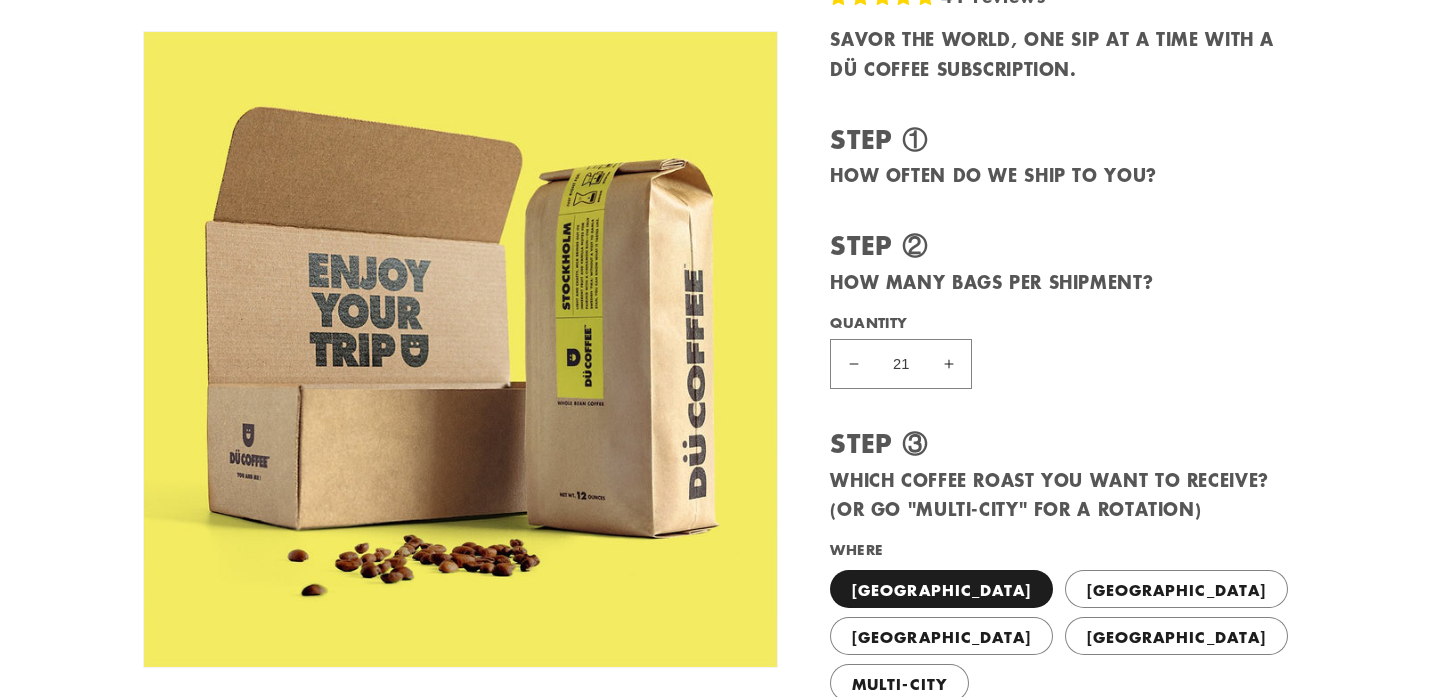 click on "Decrease quantity for PLAN YOUR TRIP" at bounding box center [853, 363] 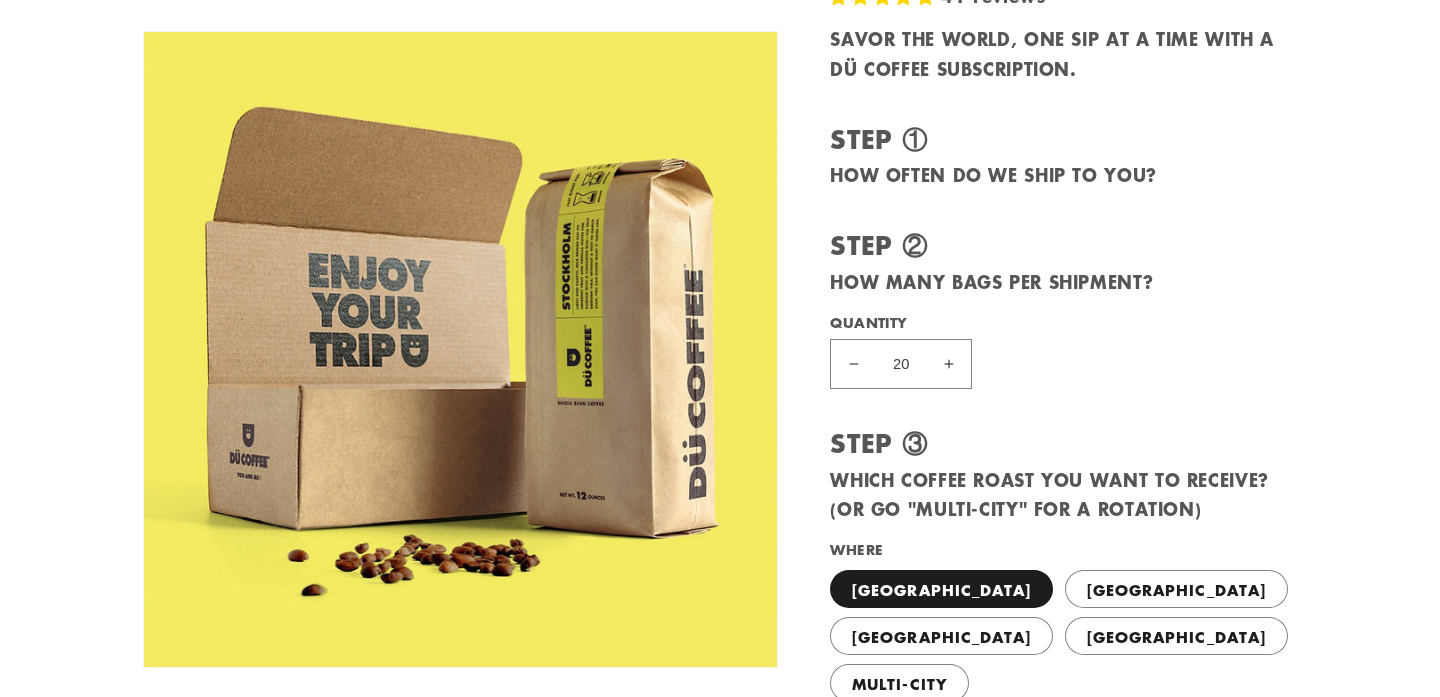 click on "Decrease quantity for PLAN YOUR TRIP" at bounding box center [853, 363] 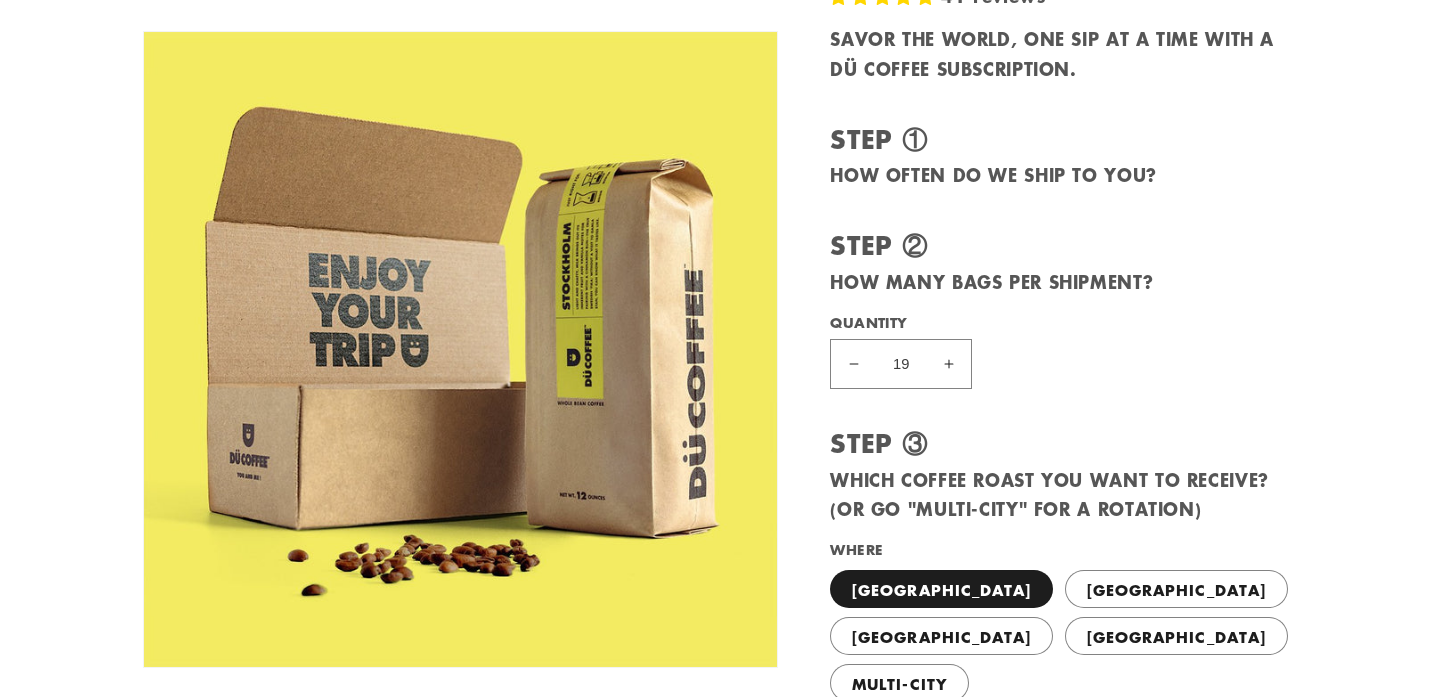 click on "Decrease quantity for PLAN YOUR TRIP" at bounding box center [853, 363] 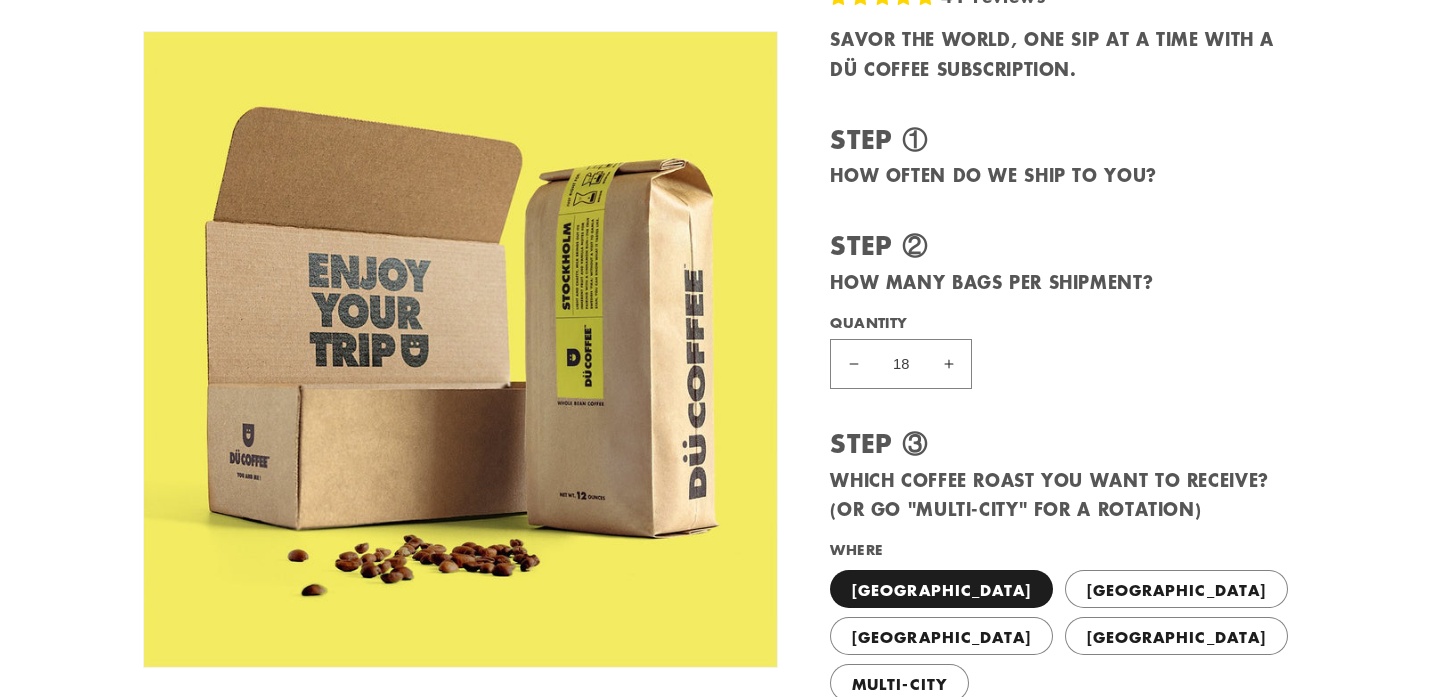 click on "Decrease quantity for PLAN YOUR TRIP" at bounding box center [853, 363] 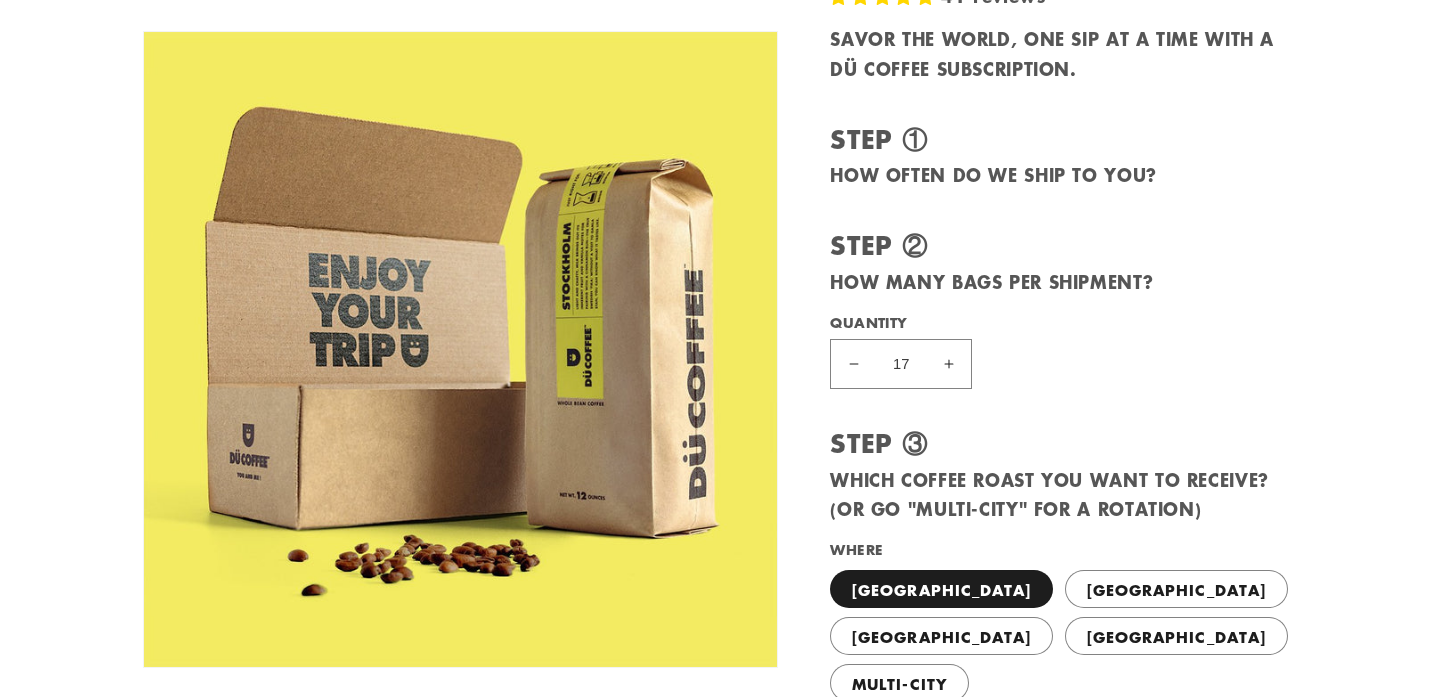 click on "Decrease quantity for PLAN YOUR TRIP" at bounding box center [853, 363] 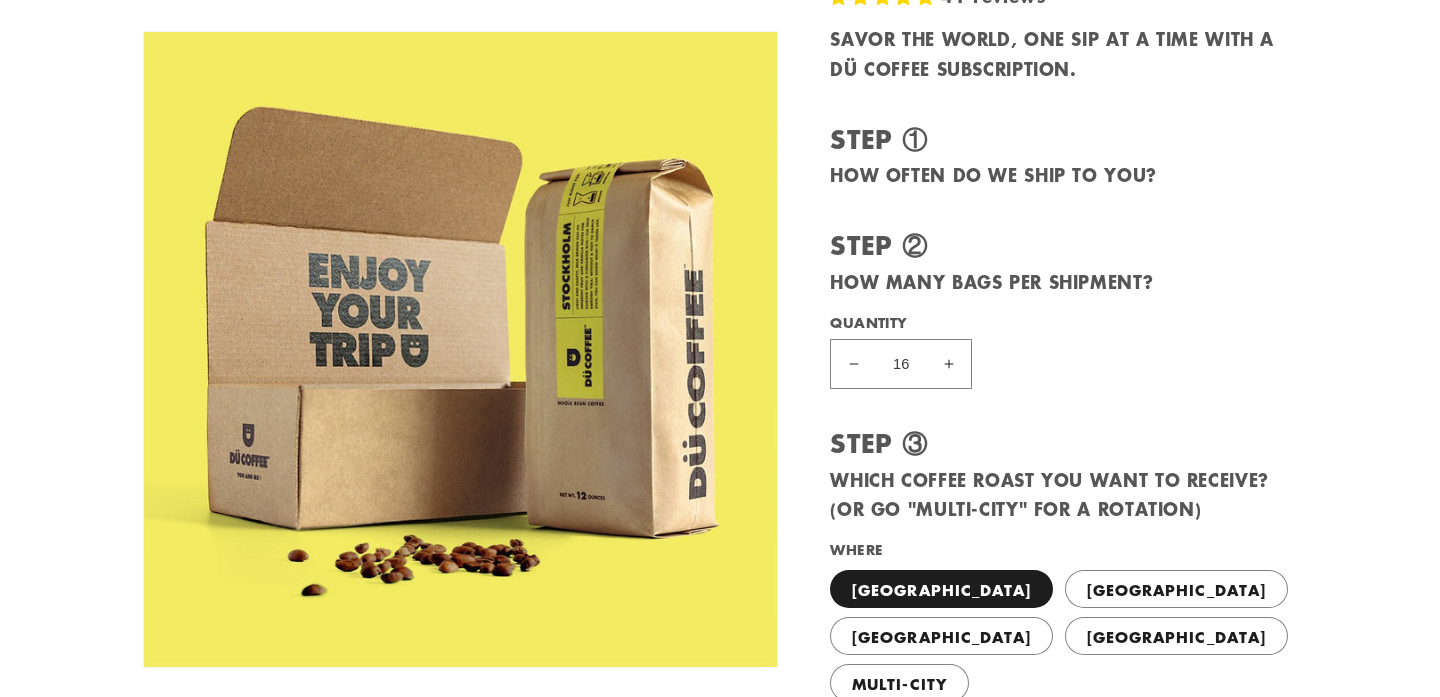 click on "Decrease quantity for PLAN YOUR TRIP" at bounding box center [853, 363] 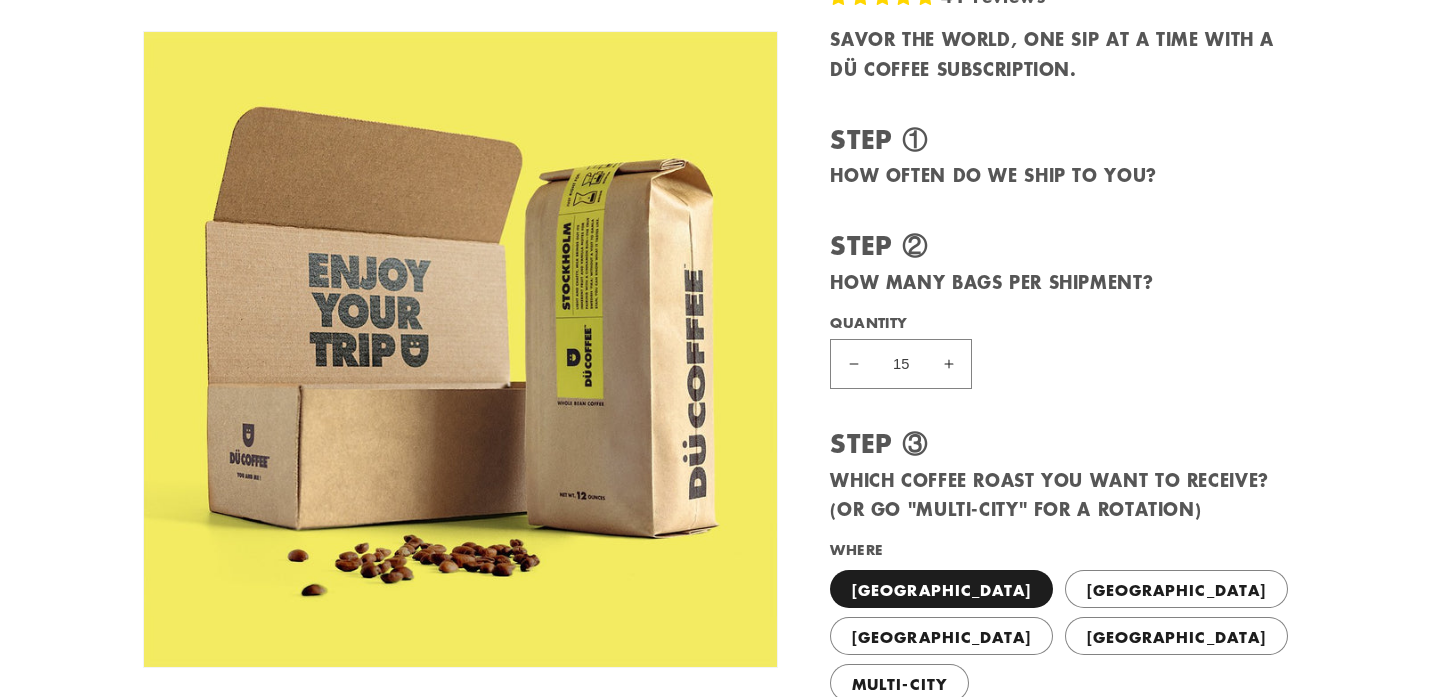 click on "Decrease quantity for PLAN YOUR TRIP" at bounding box center [853, 363] 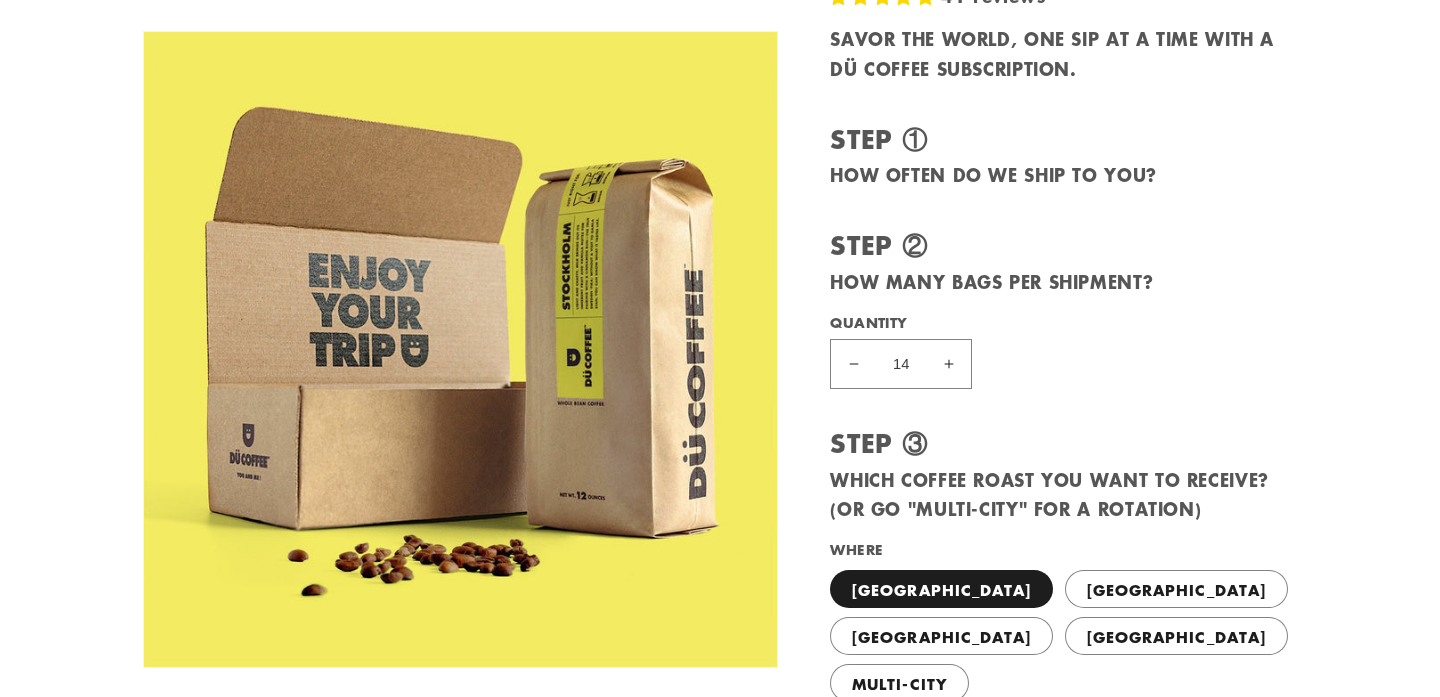 click on "Decrease quantity for PLAN YOUR TRIP" at bounding box center [853, 363] 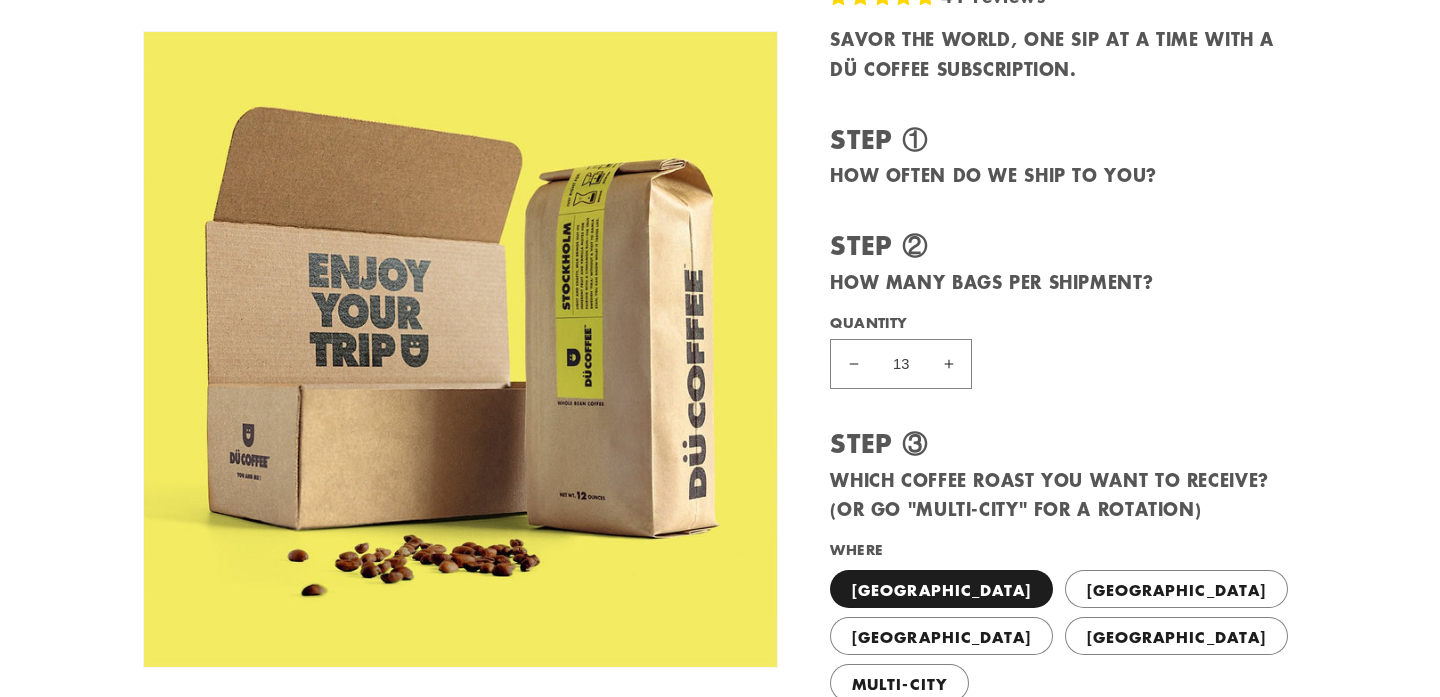 click on "Decrease quantity for PLAN YOUR TRIP" at bounding box center [853, 363] 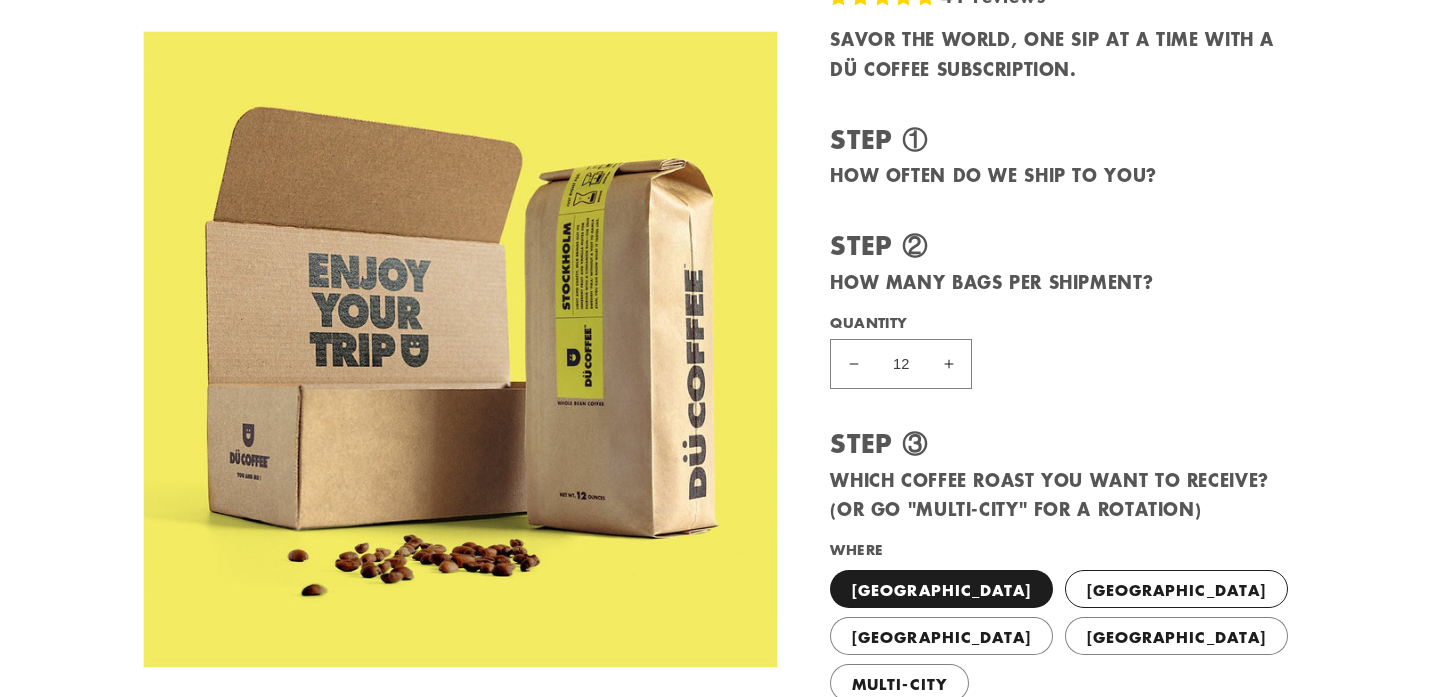 click on "[GEOGRAPHIC_DATA]" at bounding box center [1176, 589] 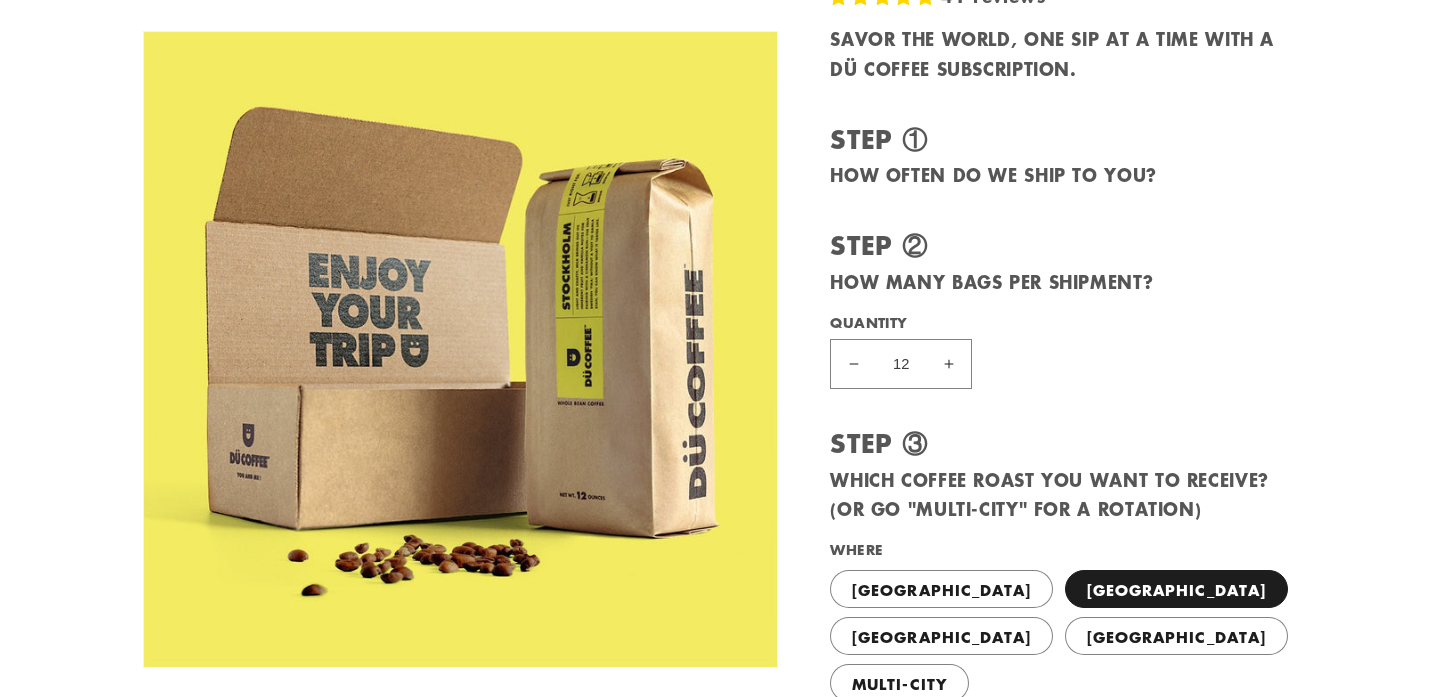 type on "[URL][DOMAIN_NAME]" 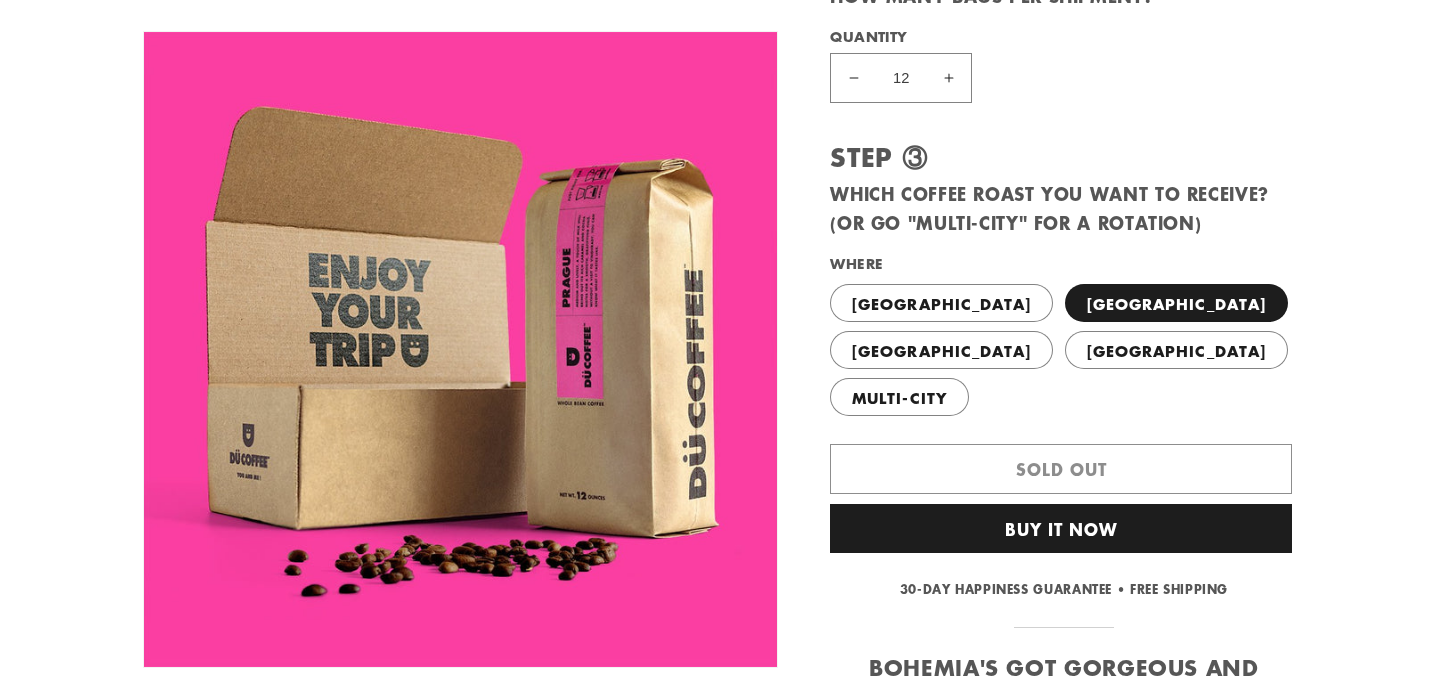 scroll, scrollTop: 524, scrollLeft: 0, axis: vertical 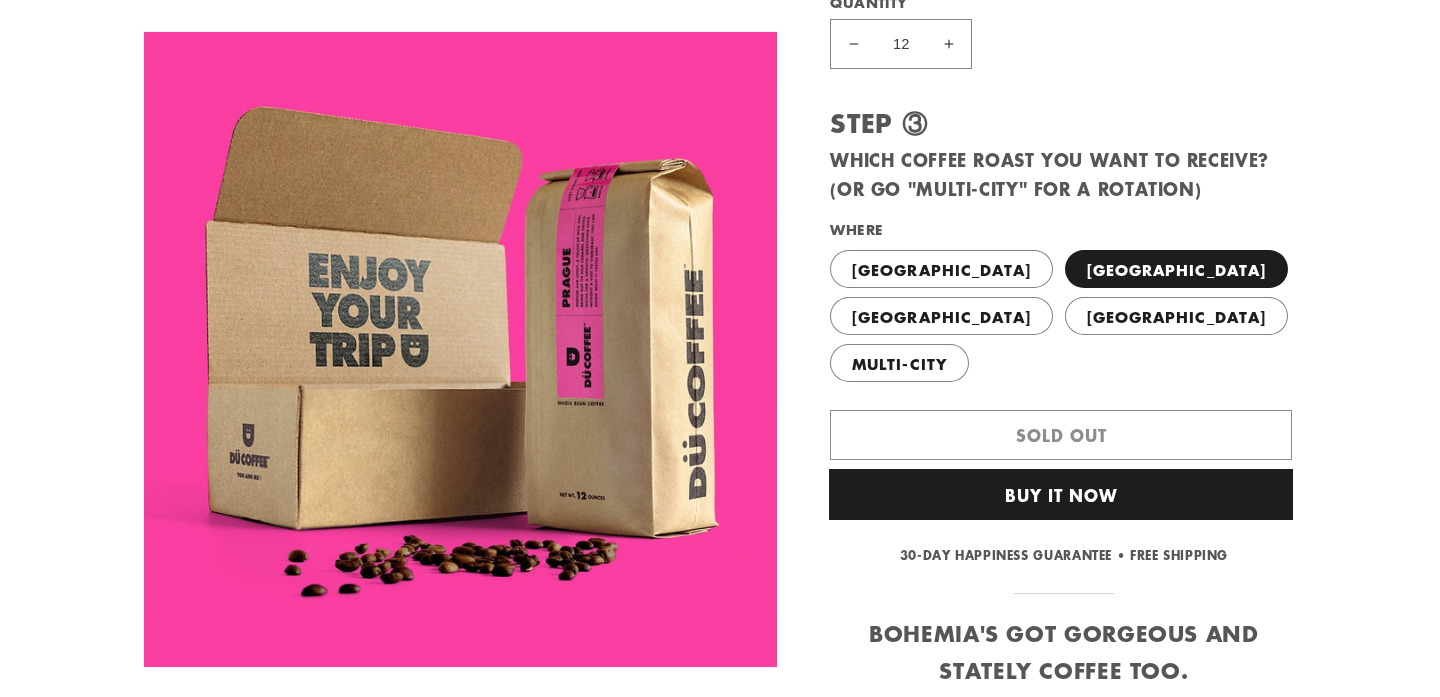 click on "Buy it now" at bounding box center [1061, 494] 